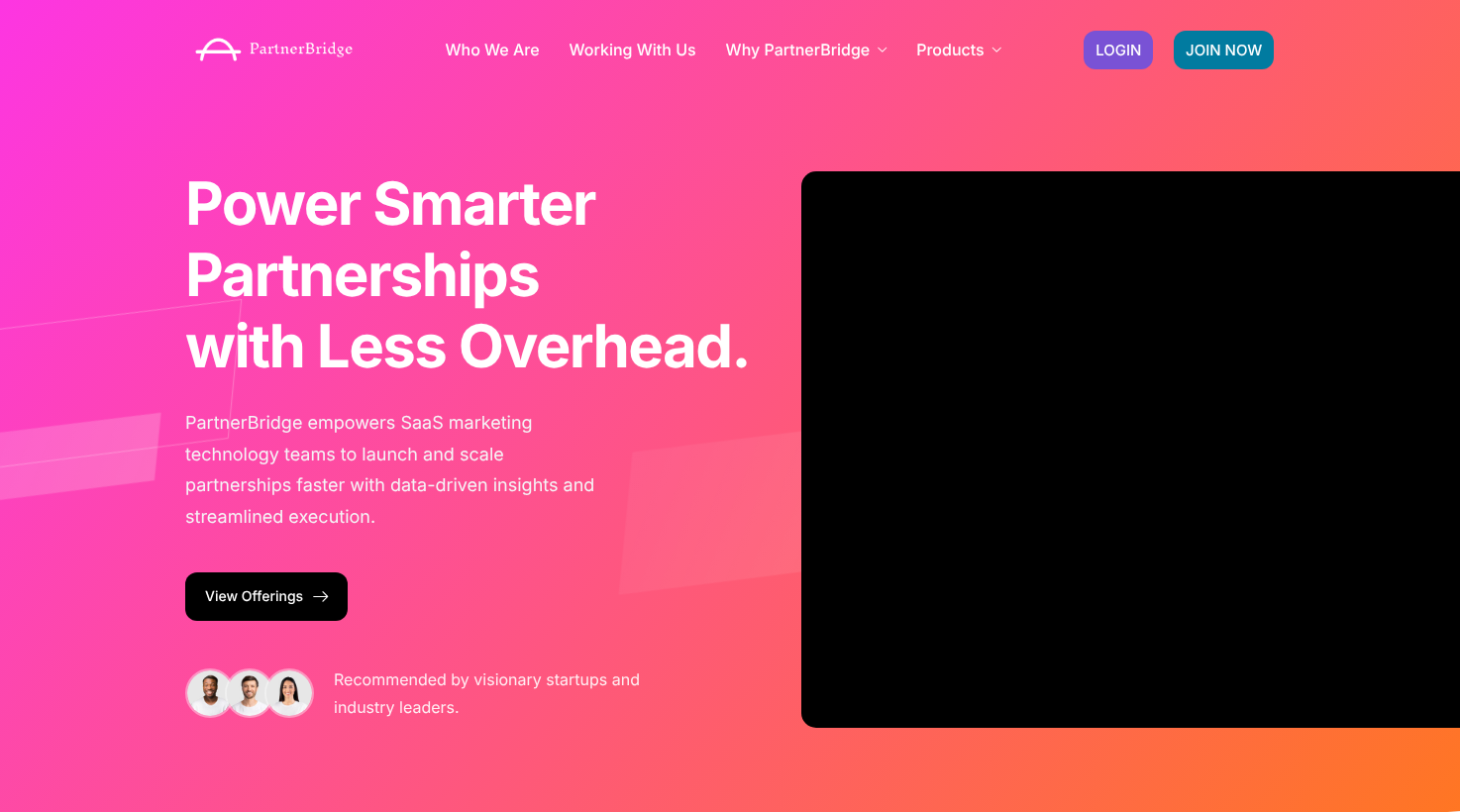 scroll, scrollTop: 0, scrollLeft: 0, axis: both 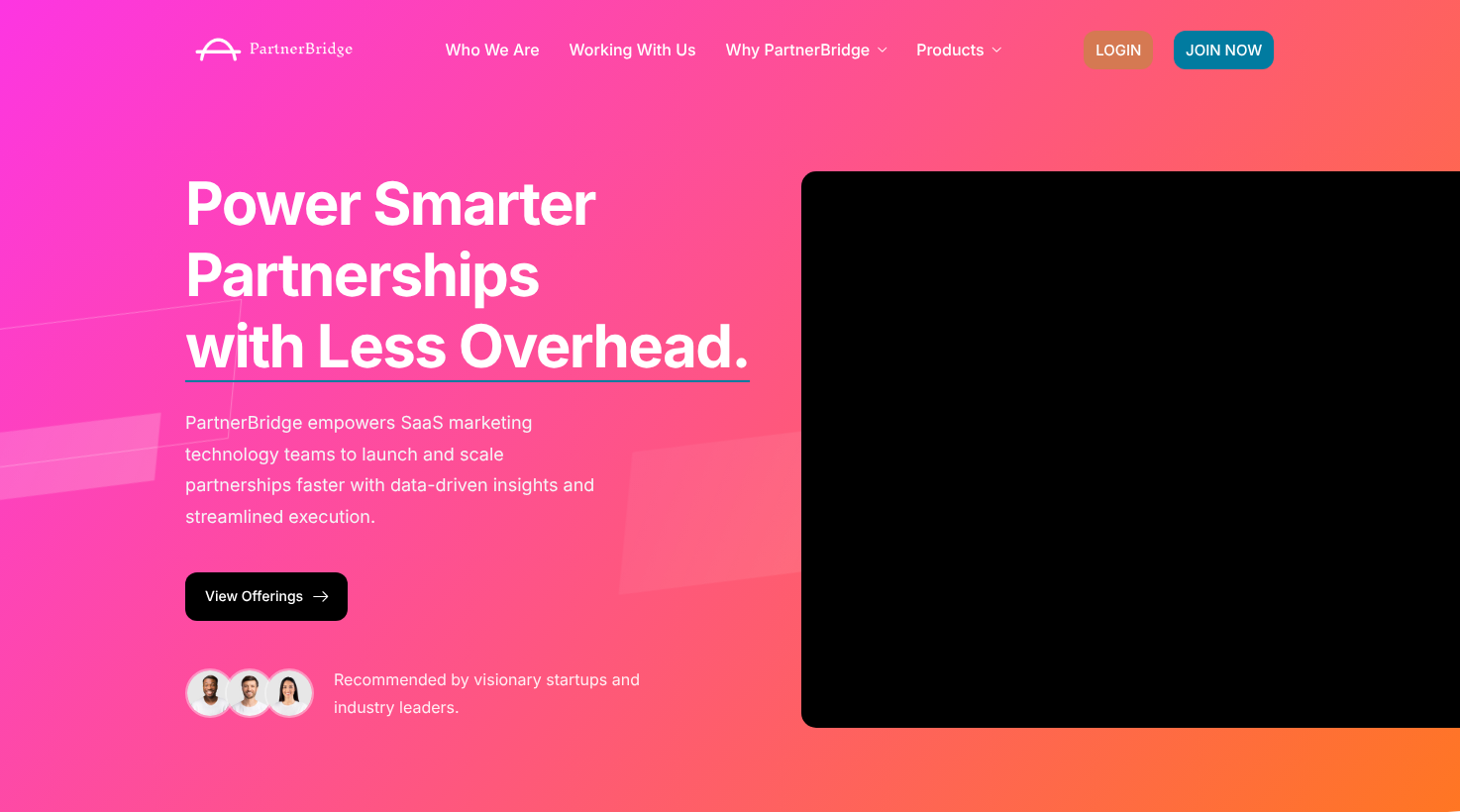 click on "LOGIN" at bounding box center (1118, 50) 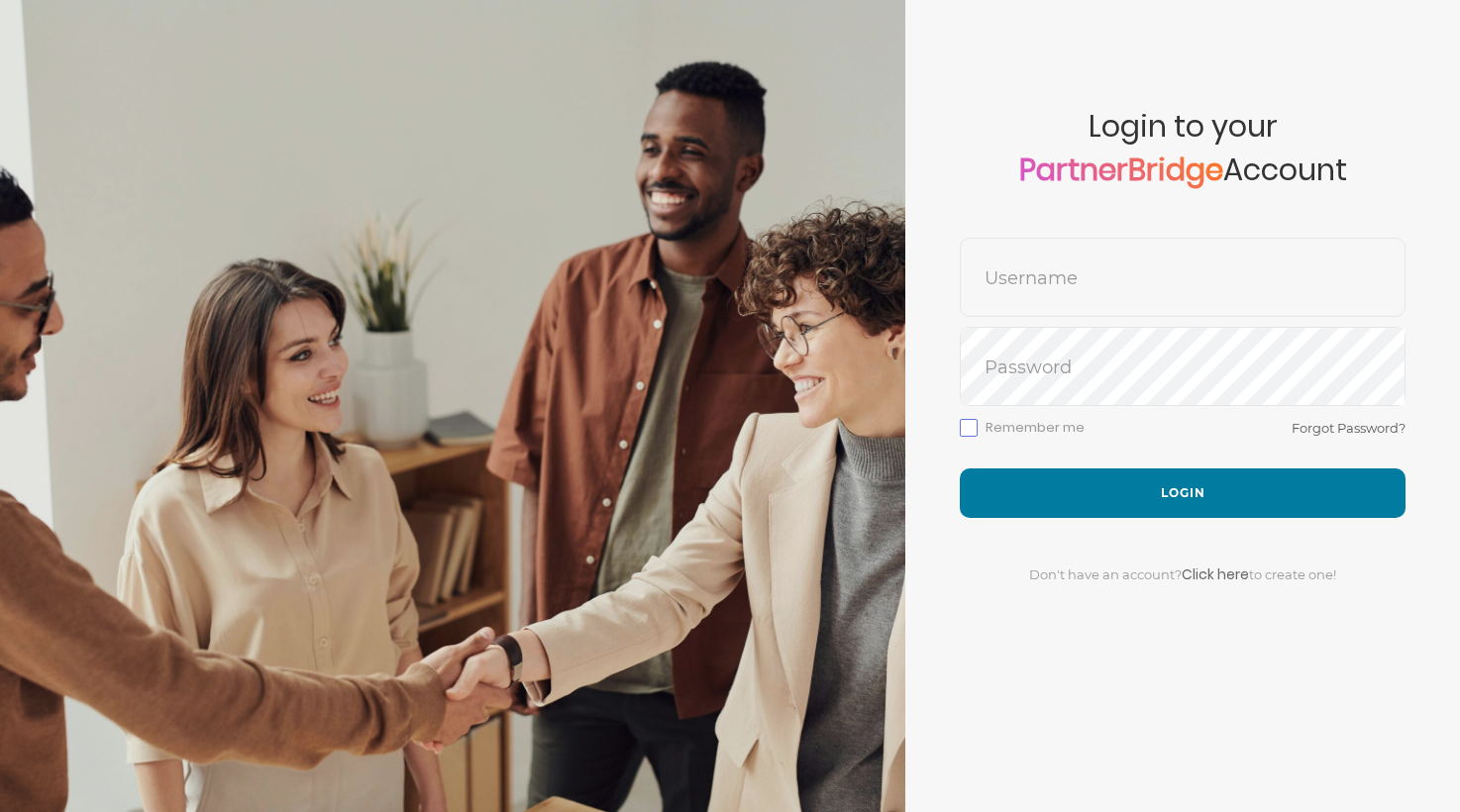 scroll, scrollTop: 0, scrollLeft: 0, axis: both 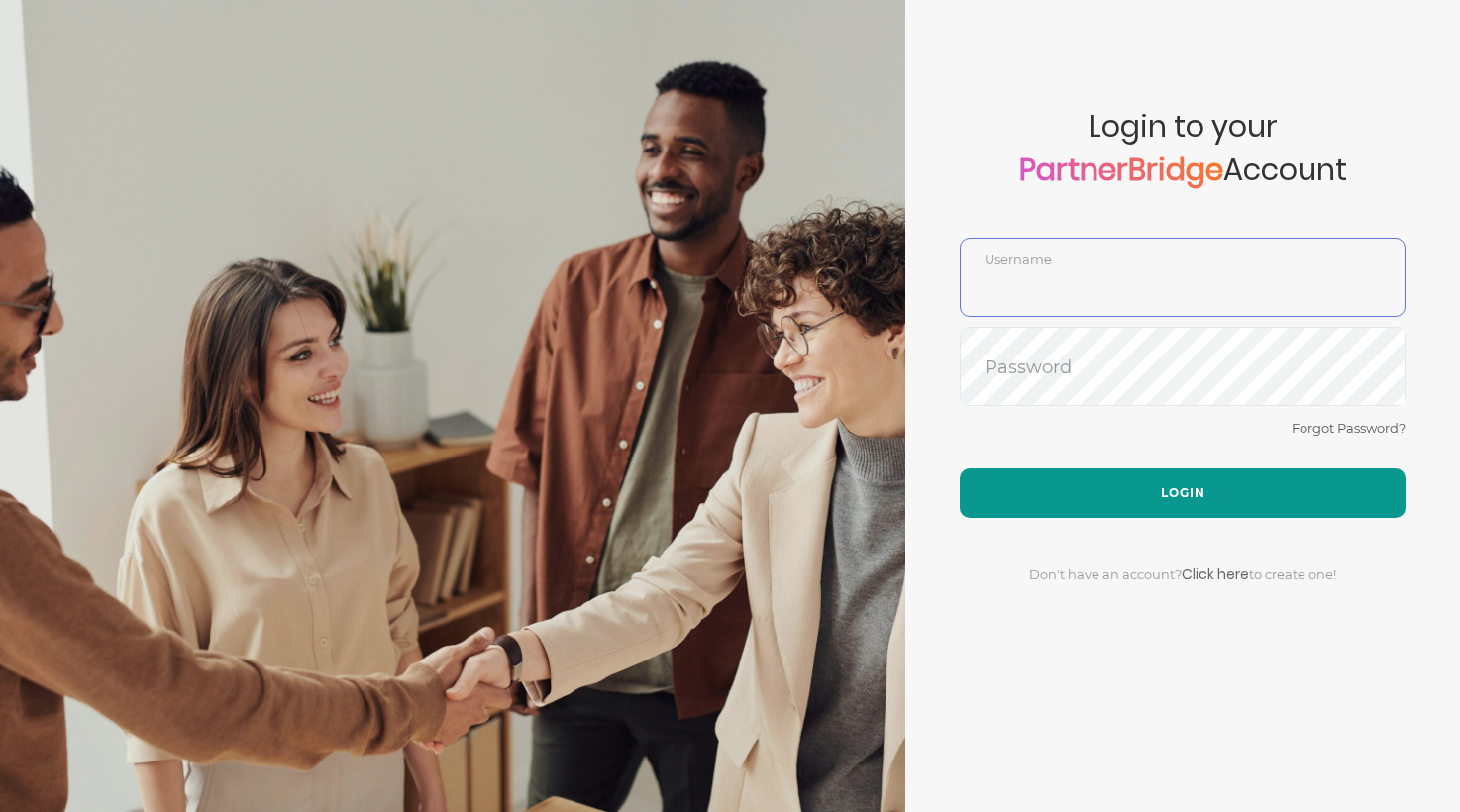 type on "DemoUser" 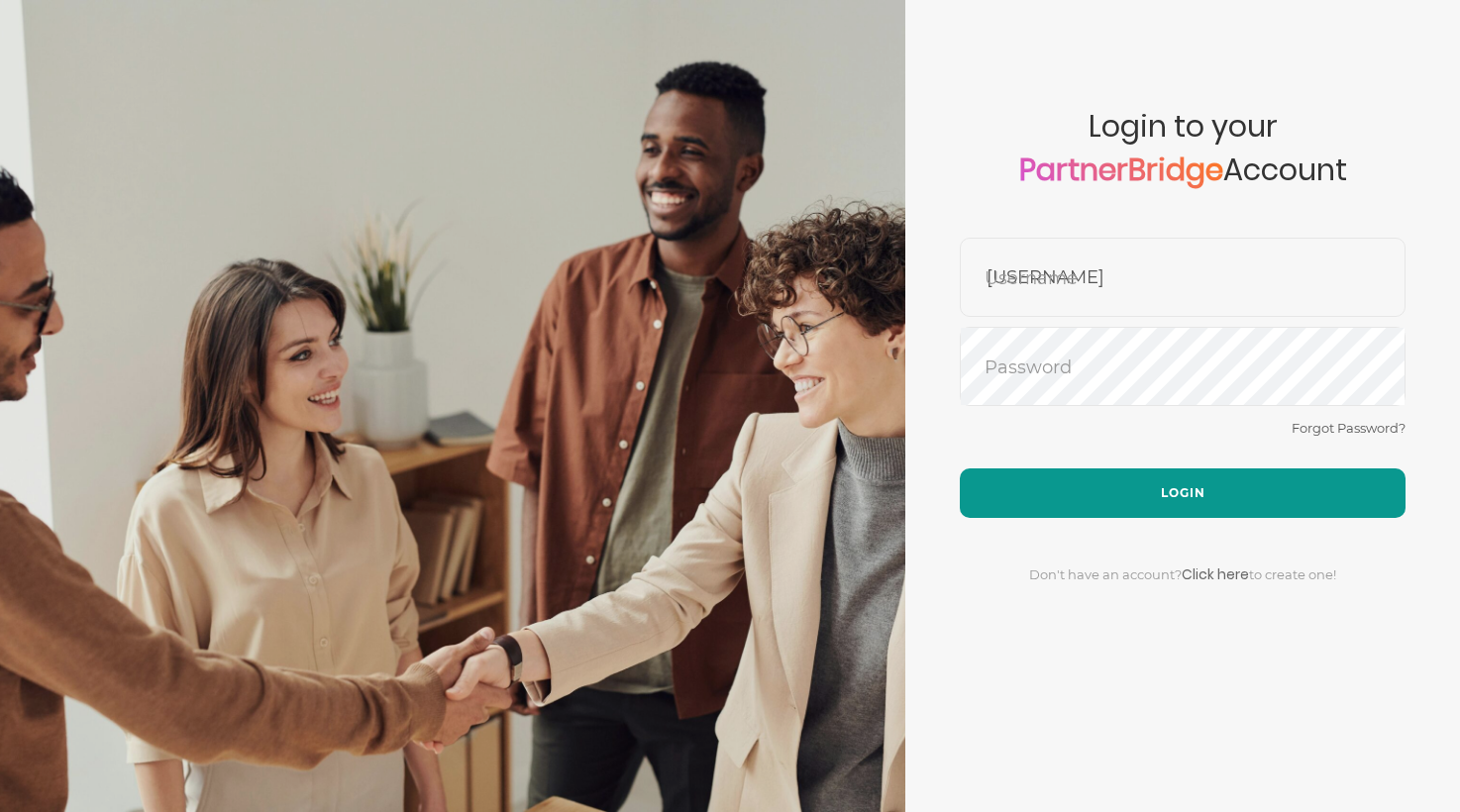 click on "Login" at bounding box center [1183, 493] 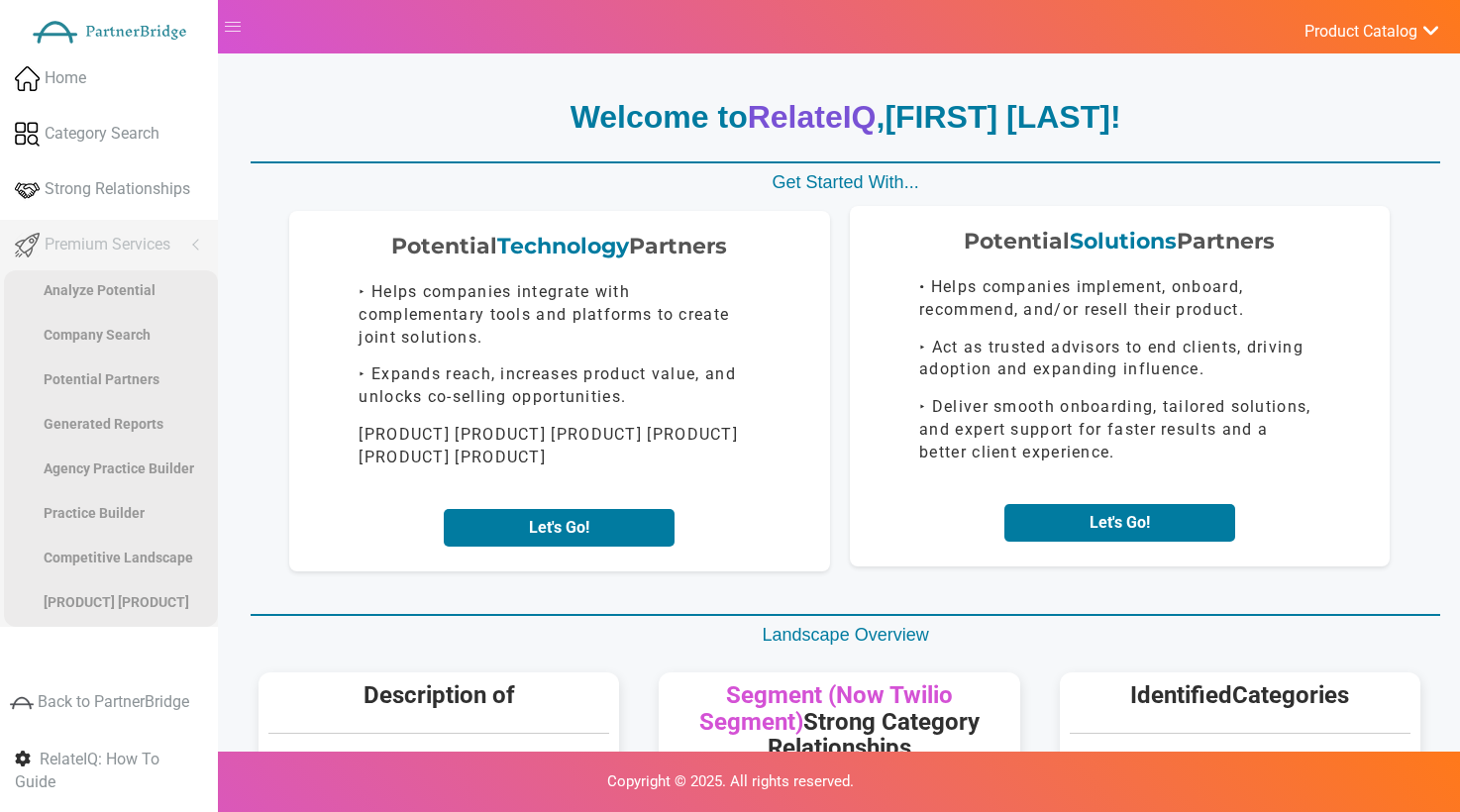 scroll, scrollTop: 0, scrollLeft: 0, axis: both 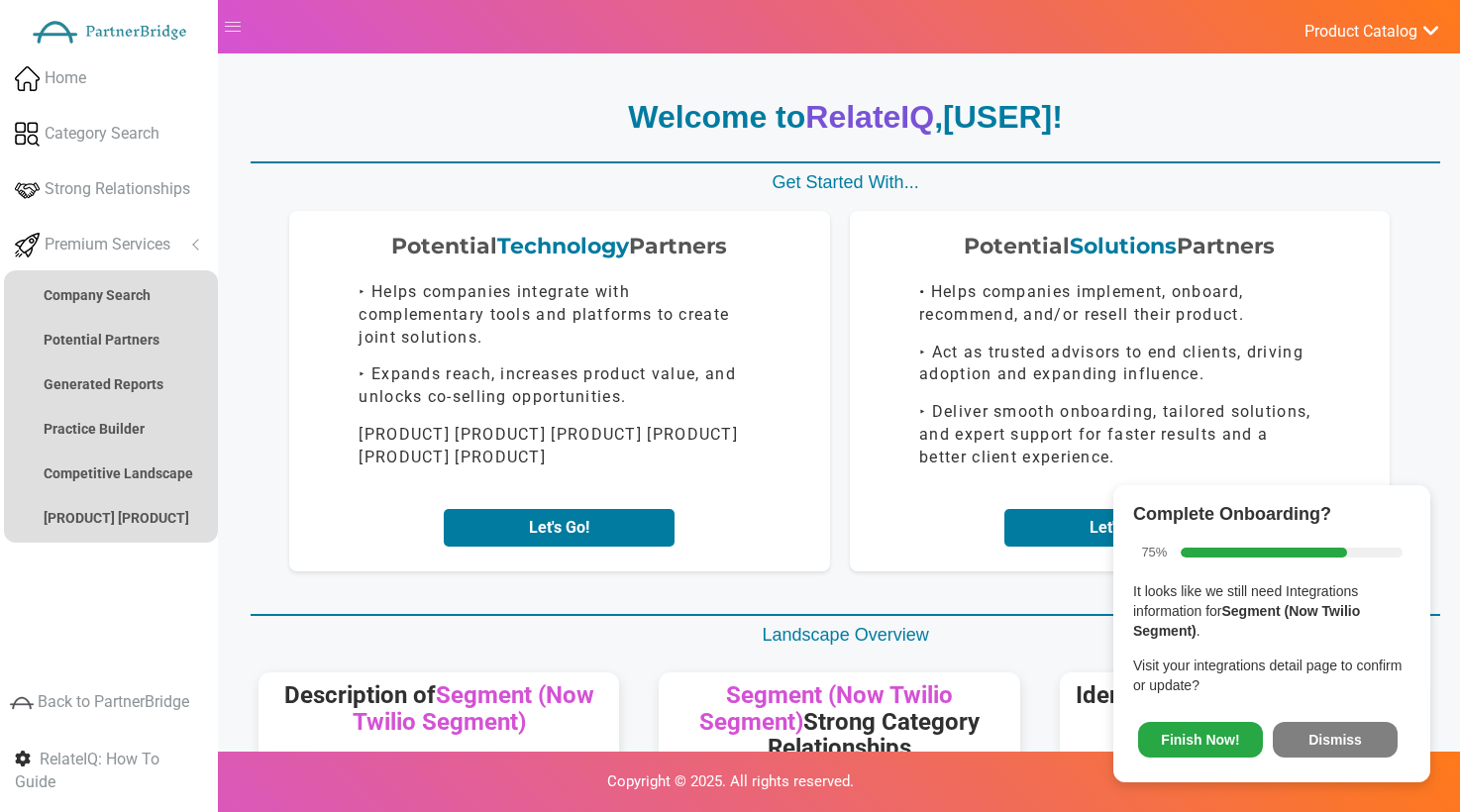 click on "Finish Now!
Dismiss" at bounding box center [1272, 736] 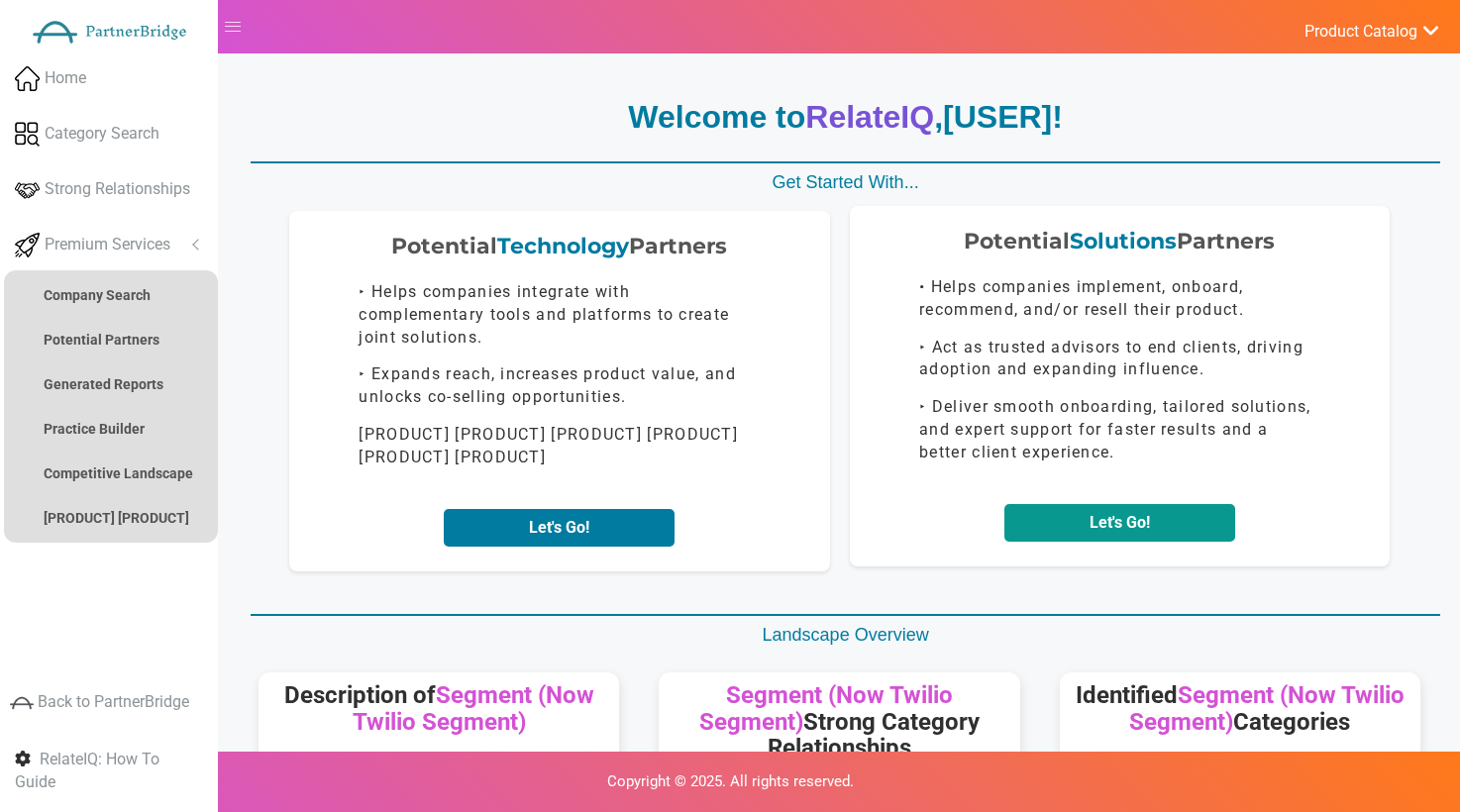 click on "Let's Go!" at bounding box center [1119, 523] 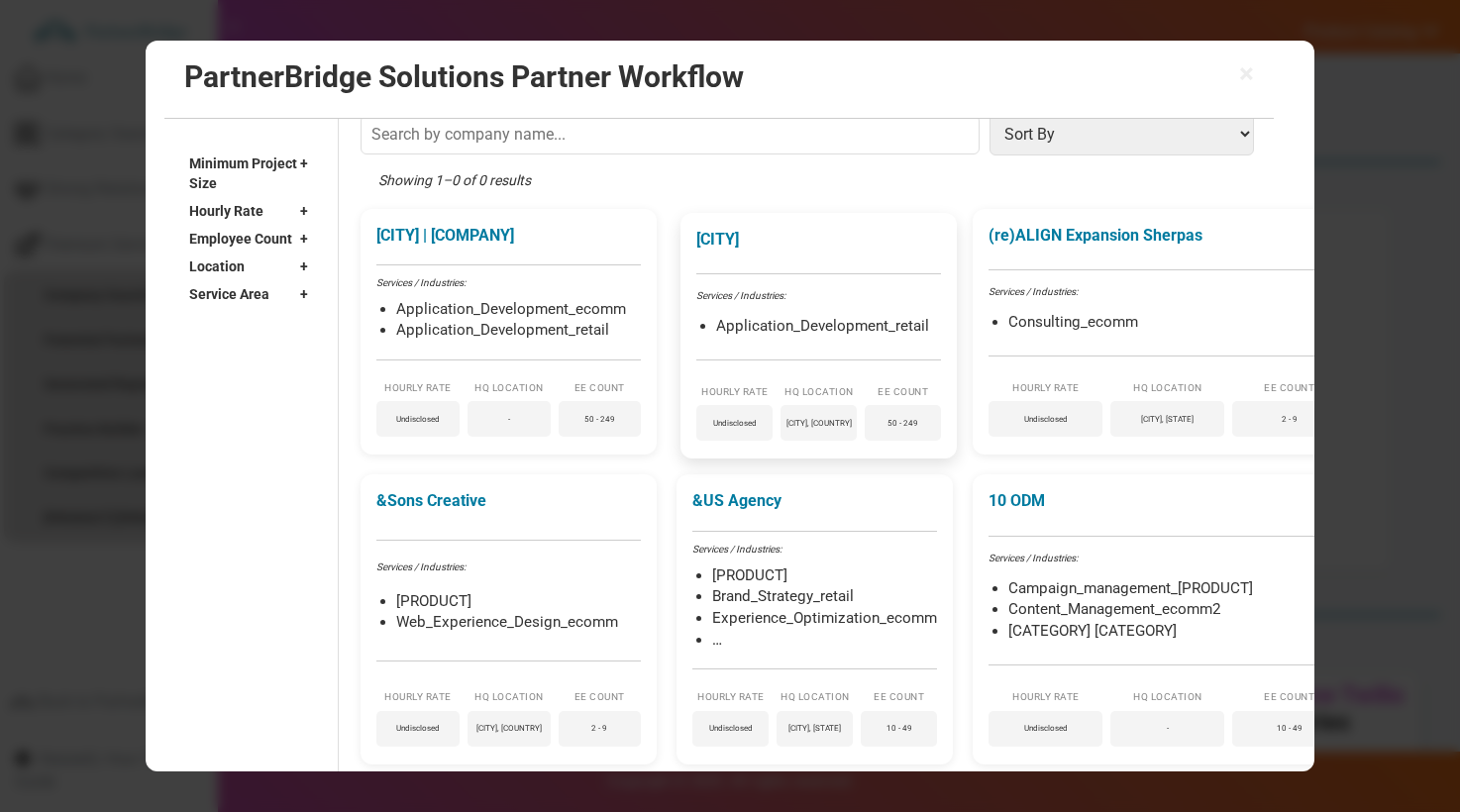 scroll, scrollTop: 7, scrollLeft: 11, axis: both 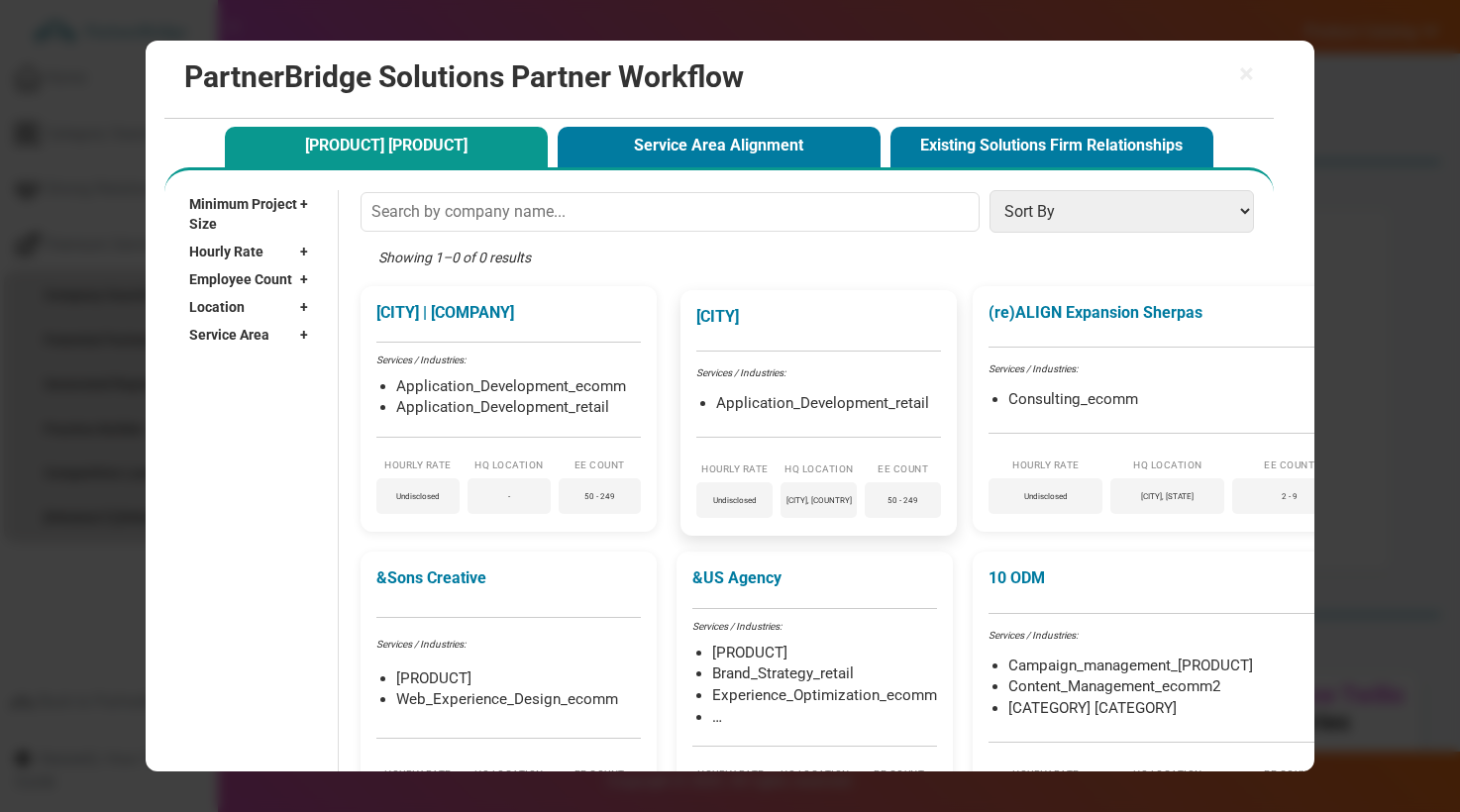 type 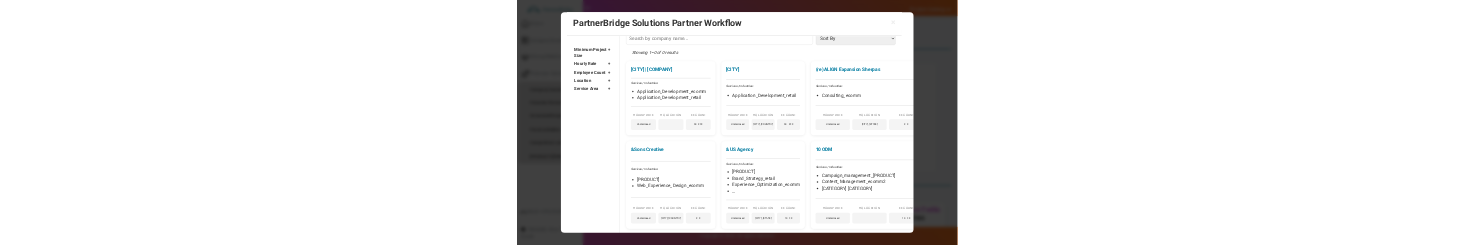 scroll, scrollTop: 145, scrollLeft: 11, axis: both 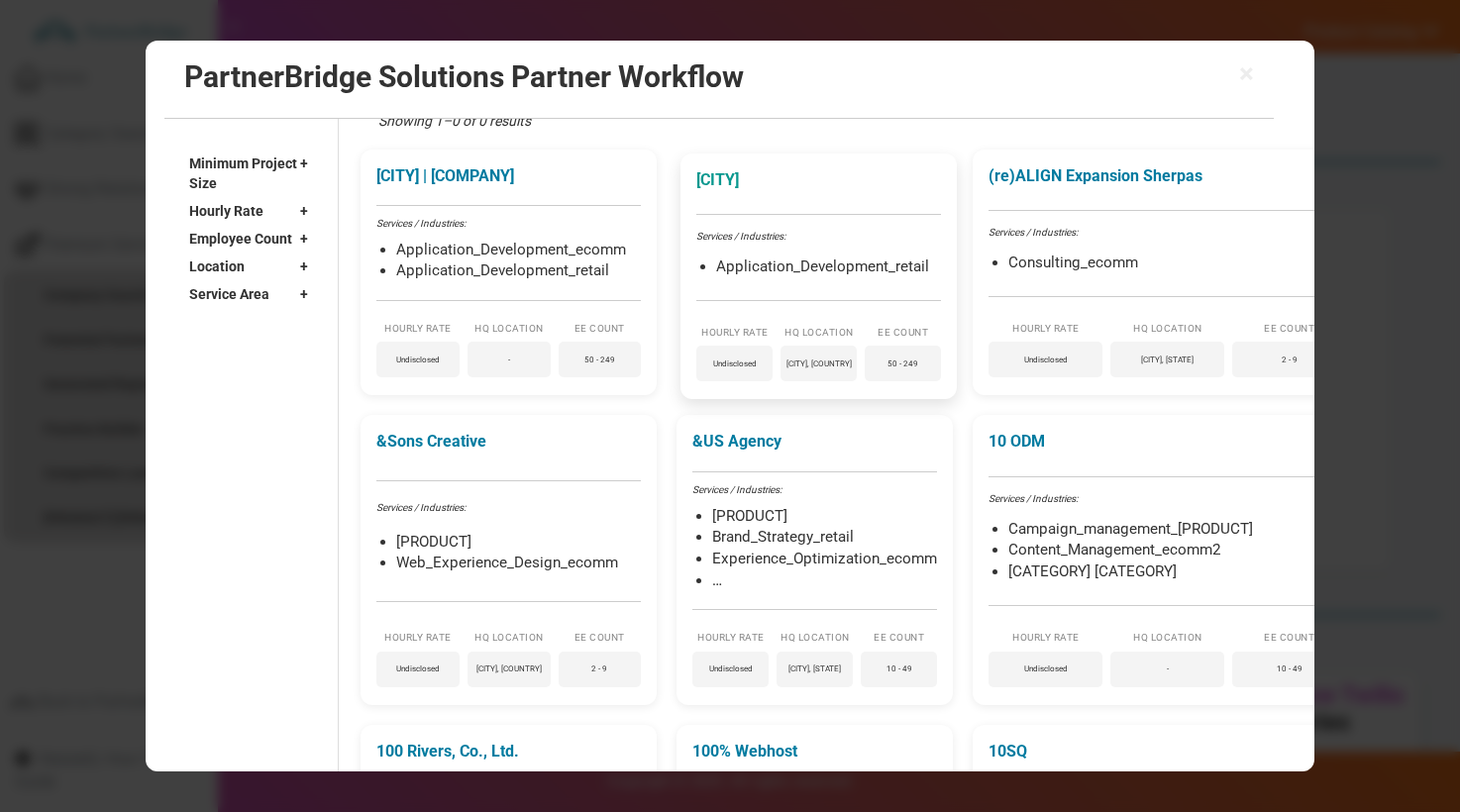 drag, startPoint x: 848, startPoint y: 178, endPoint x: 712, endPoint y: 178, distance: 136 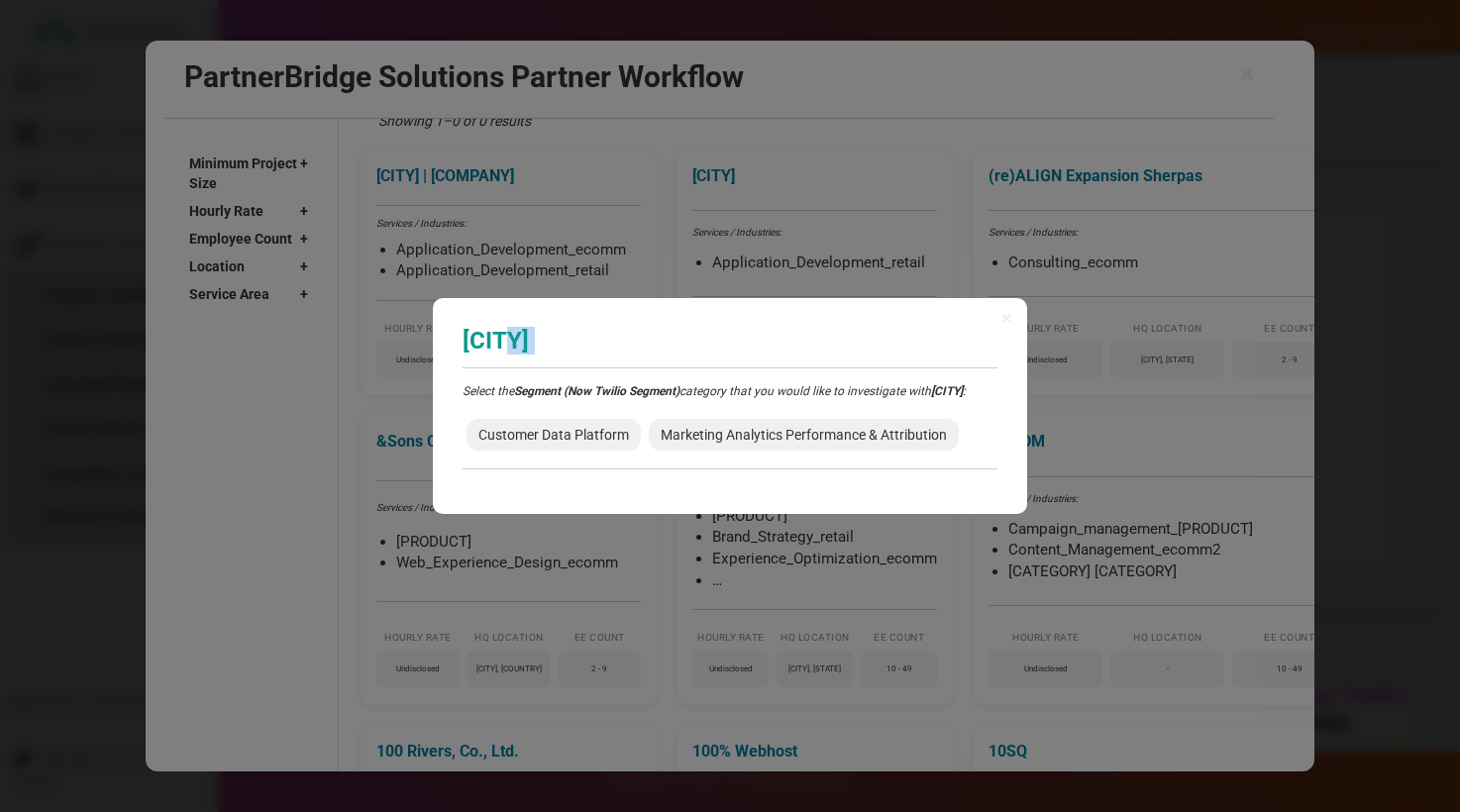 copy on "[PRODUCT] [COUNTRY]" 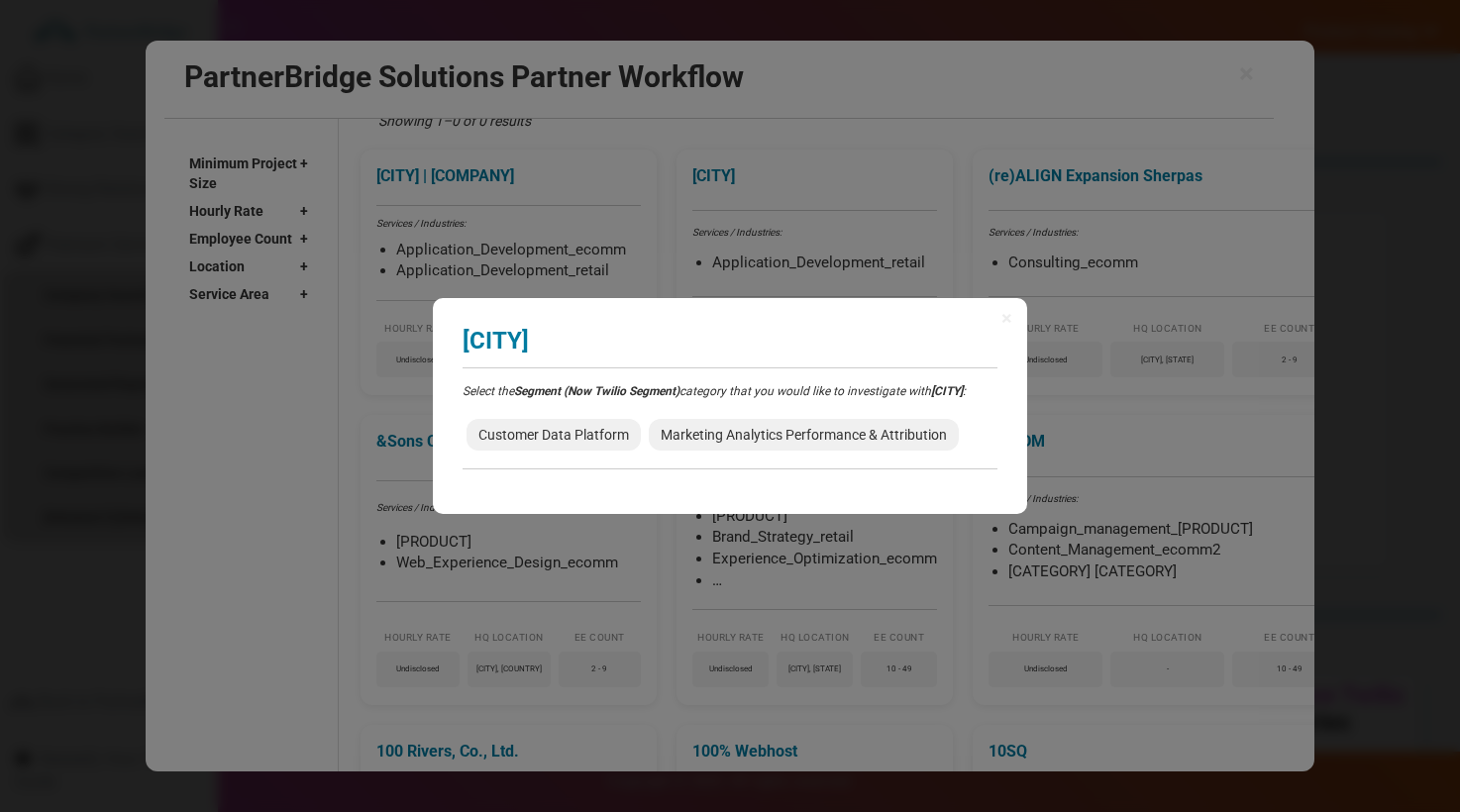 drag, startPoint x: 699, startPoint y: 357, endPoint x: 532, endPoint y: 369, distance: 167.4306 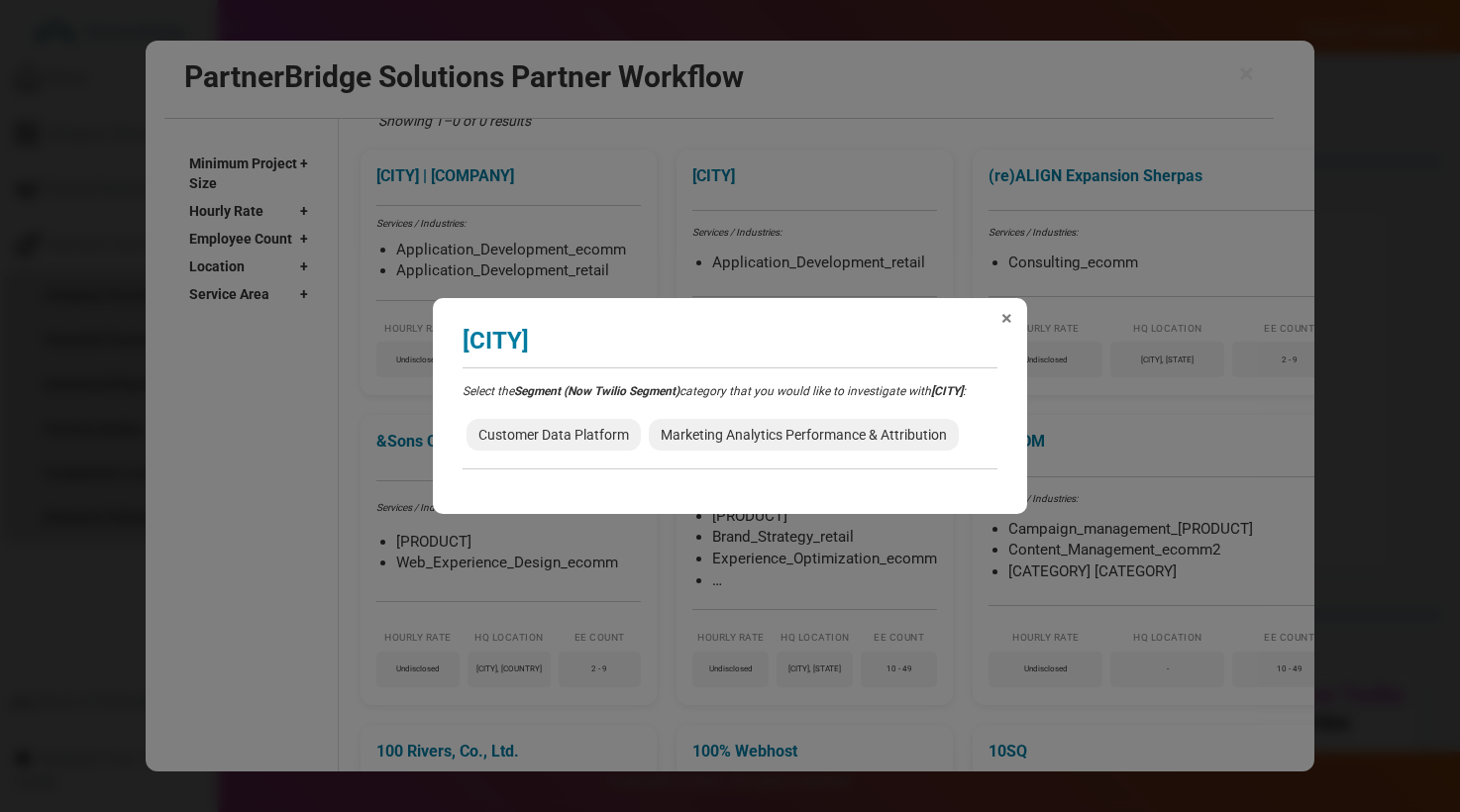 click on "×" at bounding box center (1006, 318) 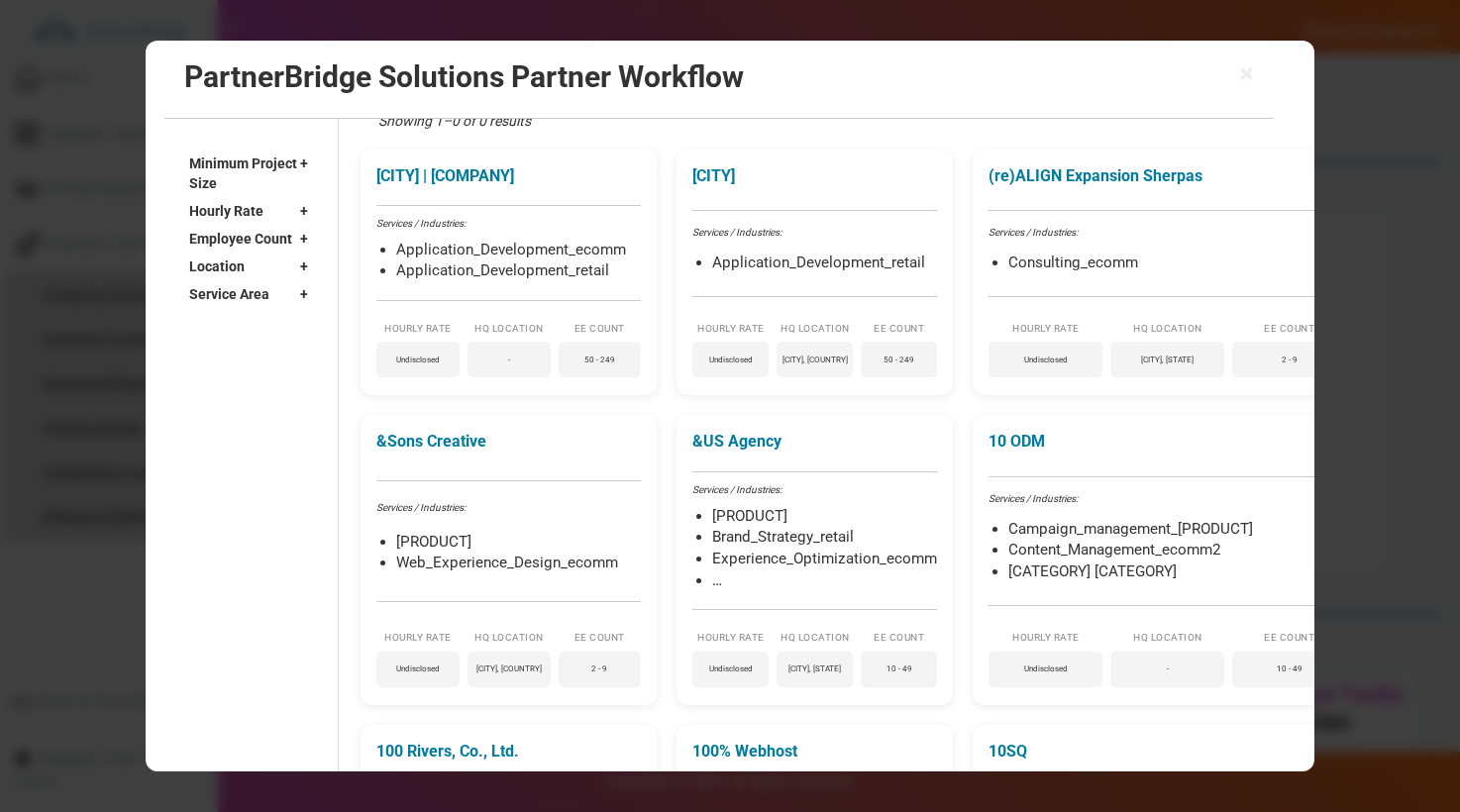 click on "Showing 1–0 of 0 results" at bounding box center (811, 130) 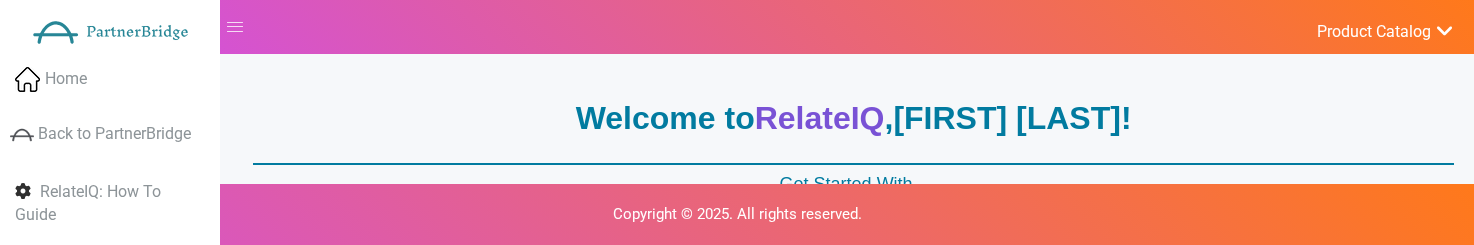 scroll, scrollTop: 0, scrollLeft: 0, axis: both 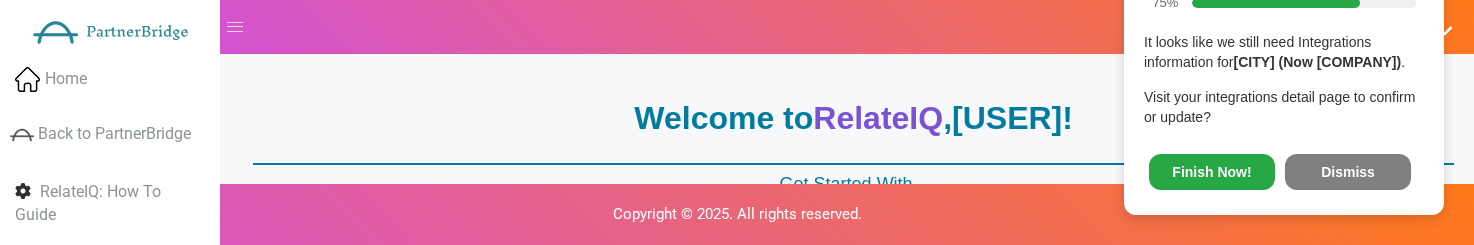 click on "Finish Now!
Dismiss" at bounding box center [1284, 168] 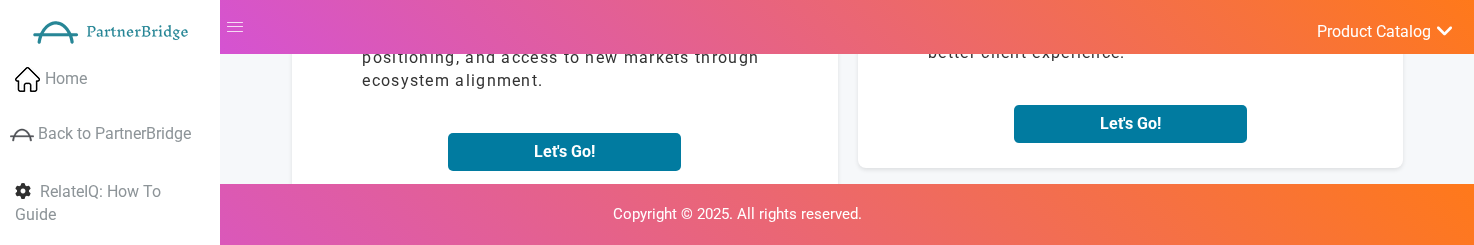 scroll, scrollTop: 419, scrollLeft: 0, axis: vertical 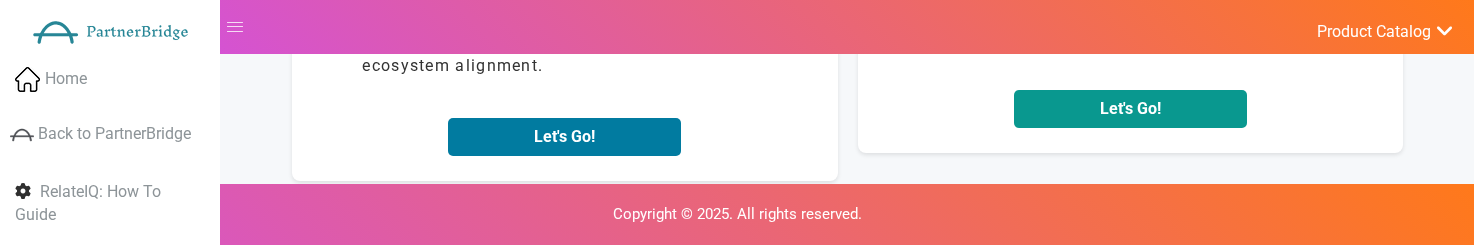 click on "Let's Go!" at bounding box center [1130, 109] 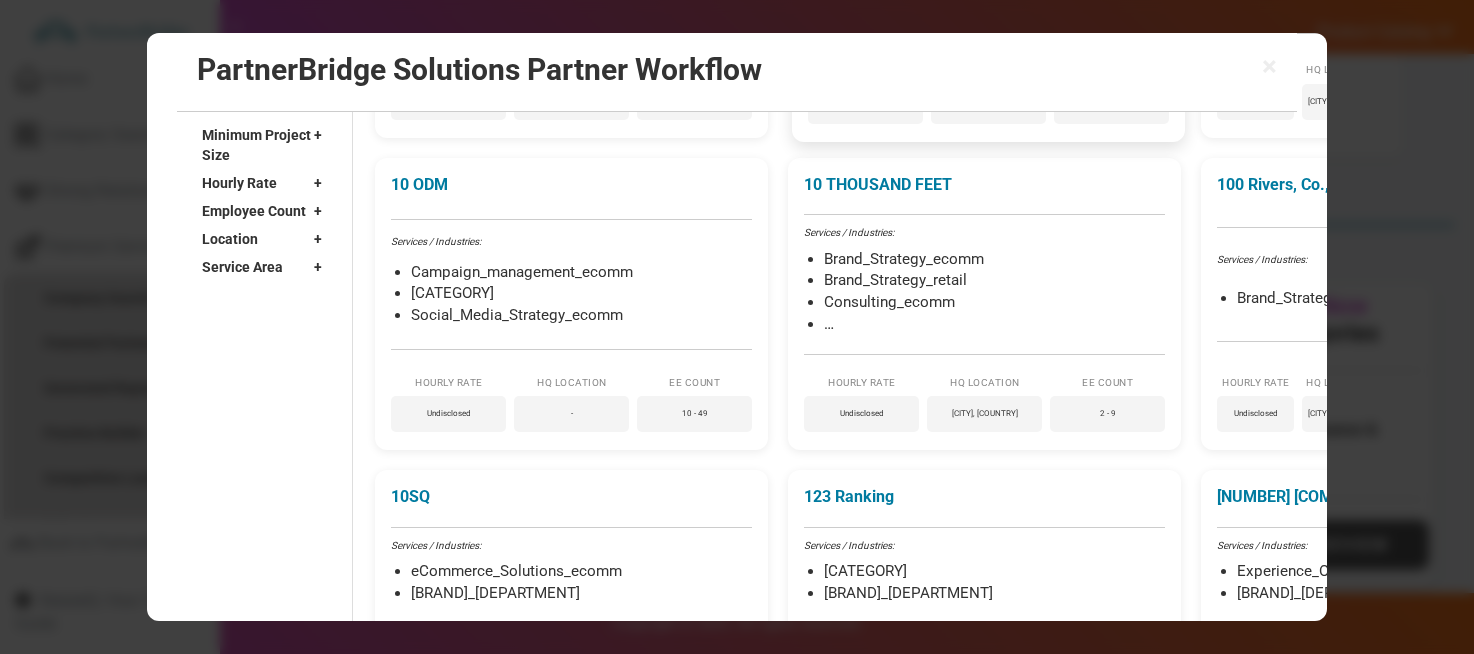 scroll, scrollTop: 451, scrollLeft: 1, axis: both 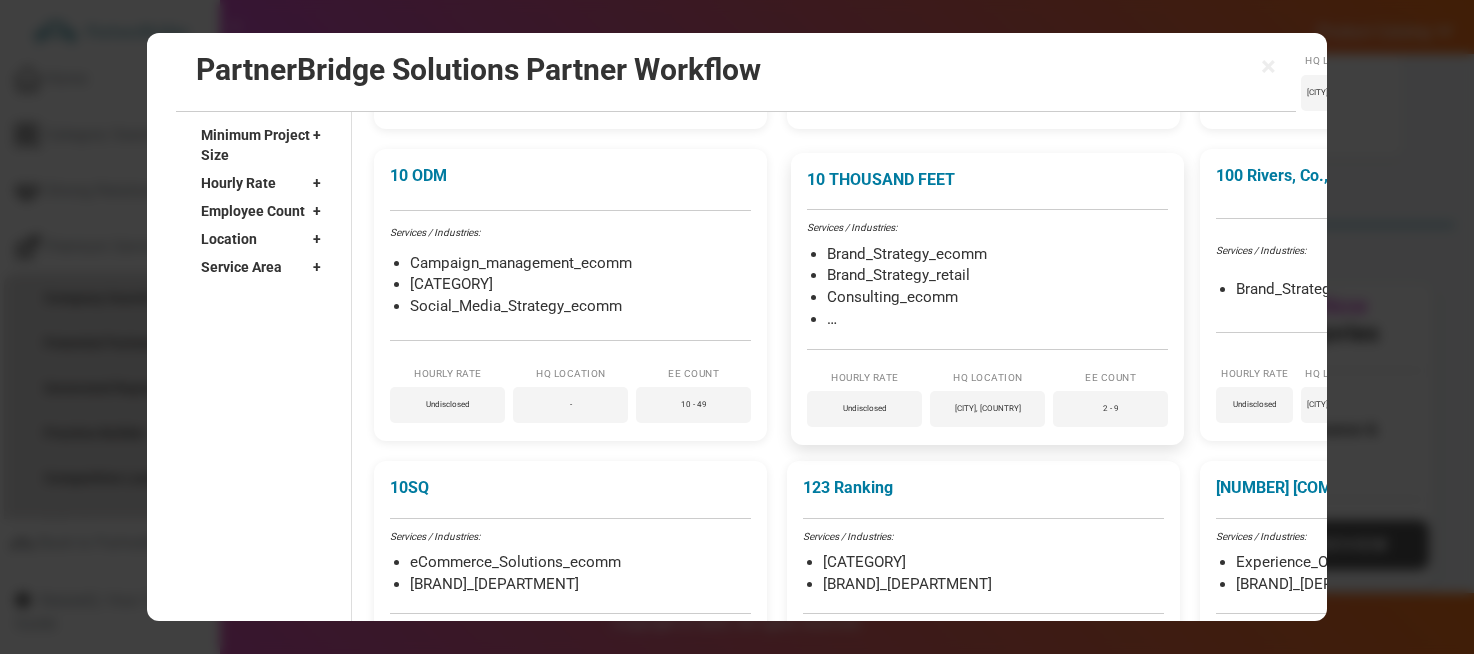 click on "Brand_Strategy_ecomm Brand_Strategy_retail Consulting_ecomm …" at bounding box center [987, 287] 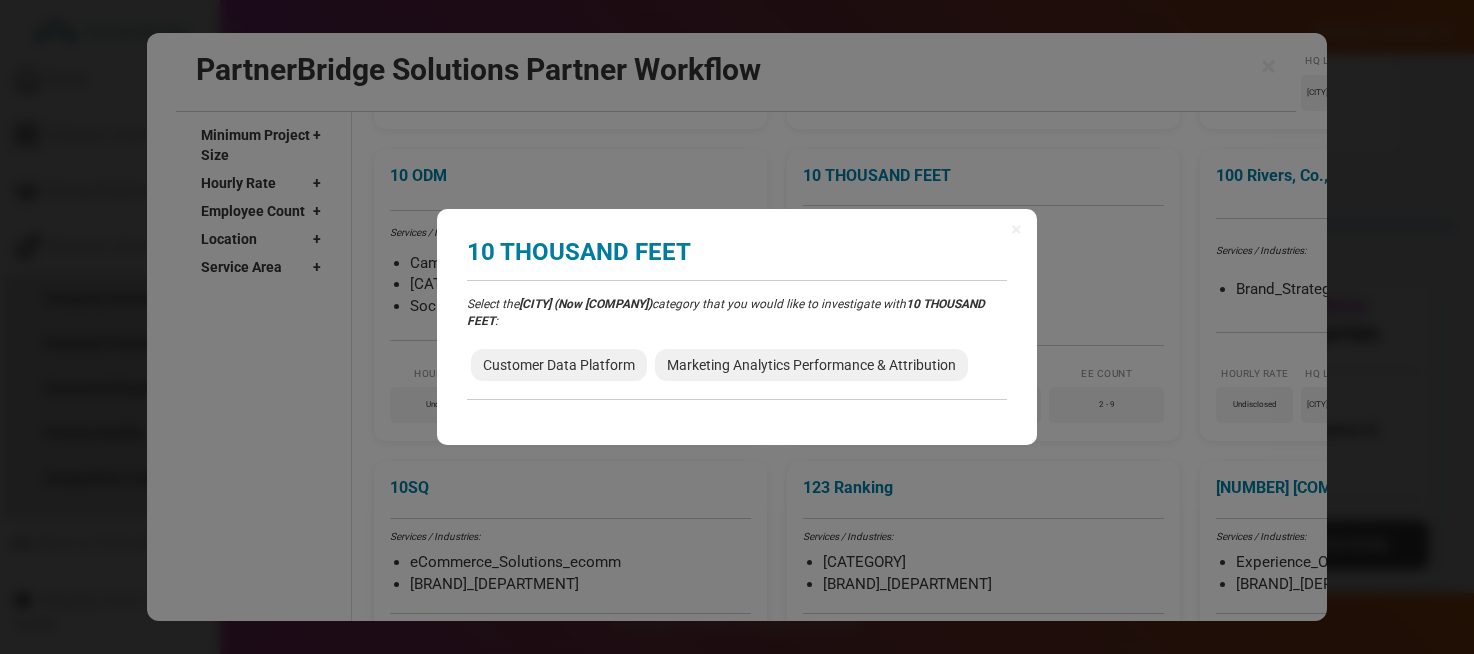 click on "Select the  Segment (Now Twilio Segment)  category that you would like to investigate with  10 THOUSAND FEET :
Customer Data Platform Marketing Analytics Performance & Attribution" at bounding box center (737, 348) 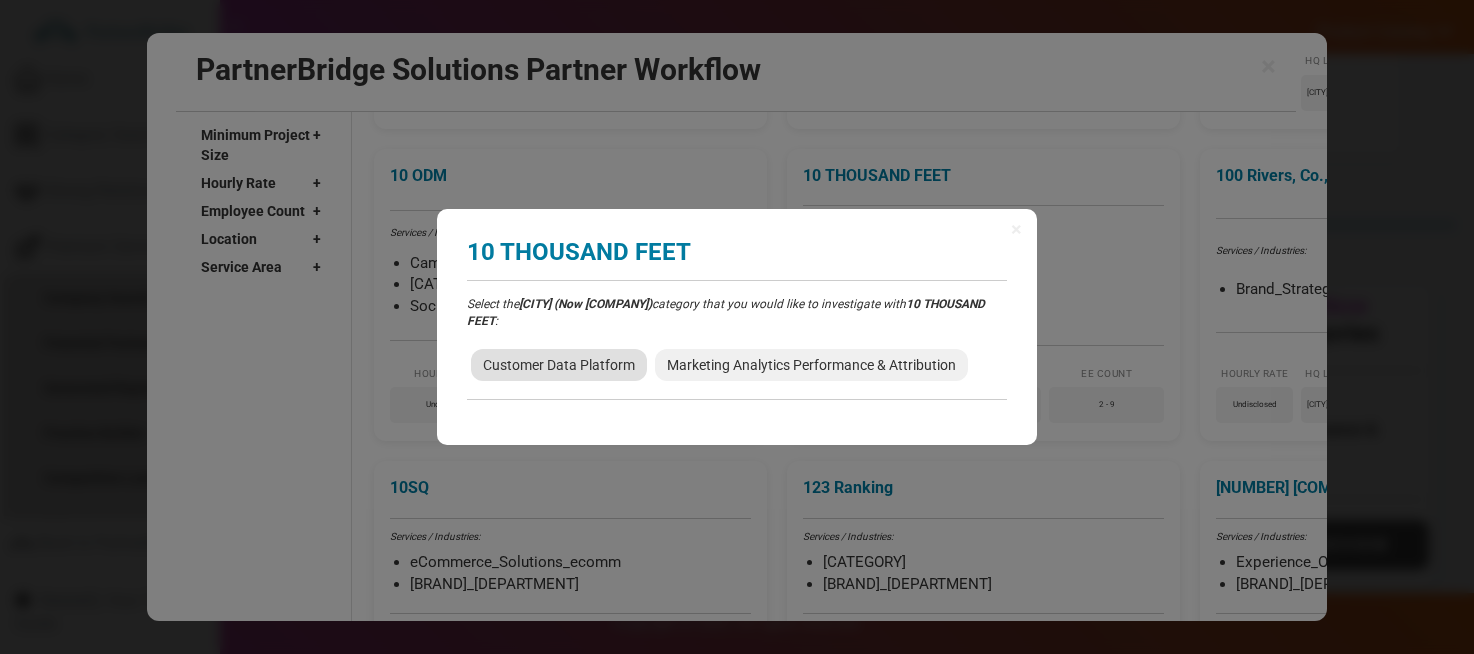 click on "Customer Data Platform" at bounding box center [559, 365] 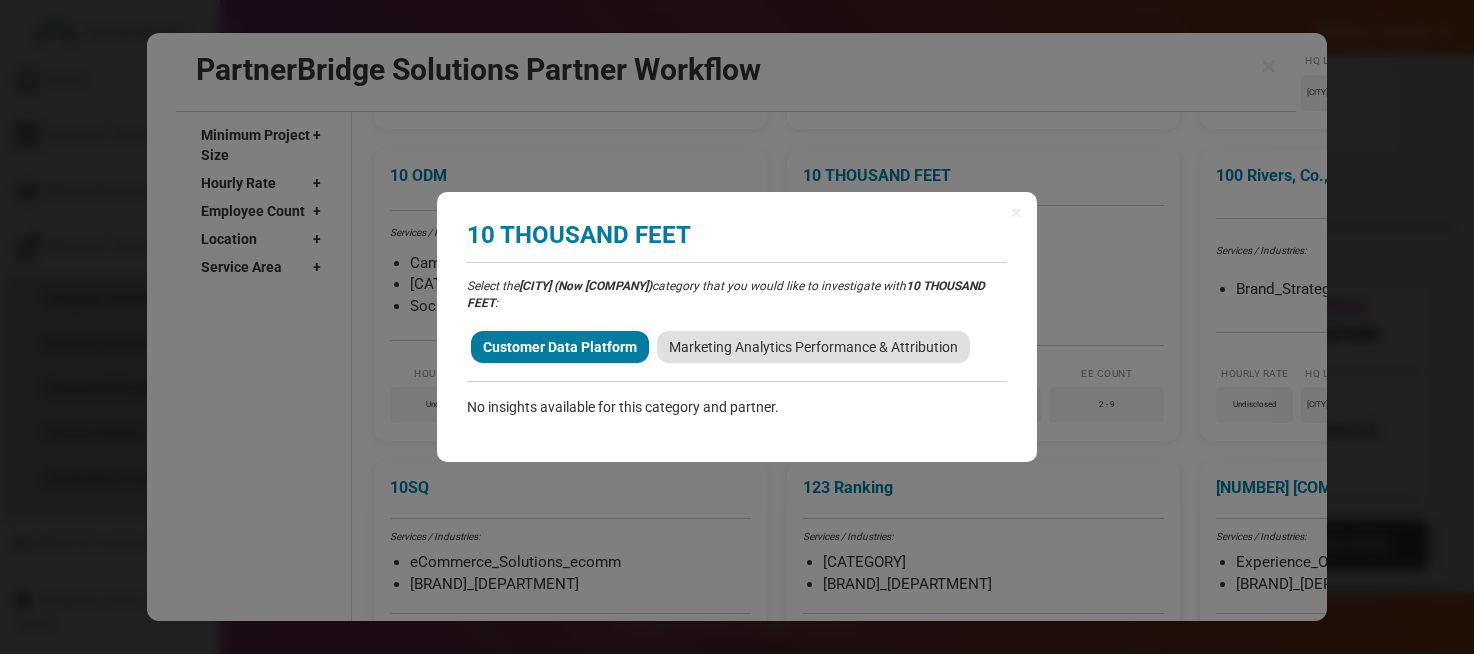 click on "Marketing Analytics Performance & Attribution" at bounding box center [813, 347] 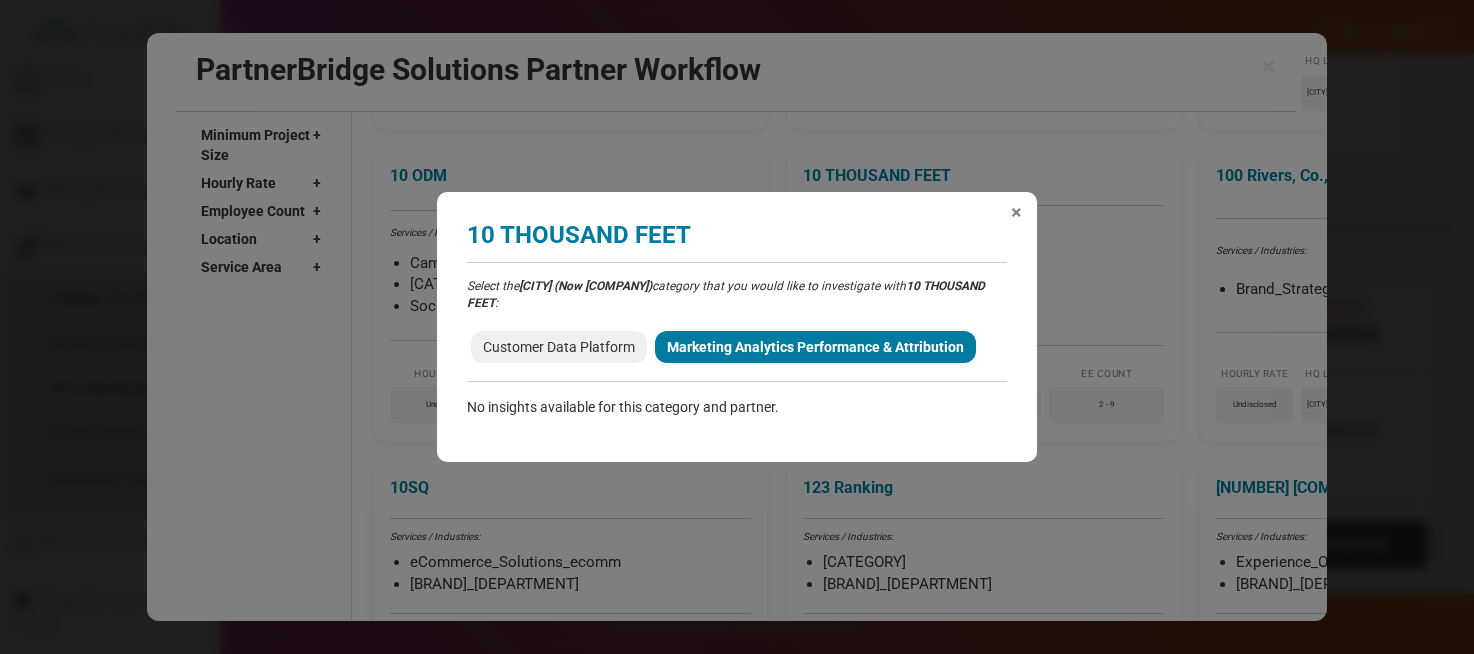 click on "×" at bounding box center [1016, 212] 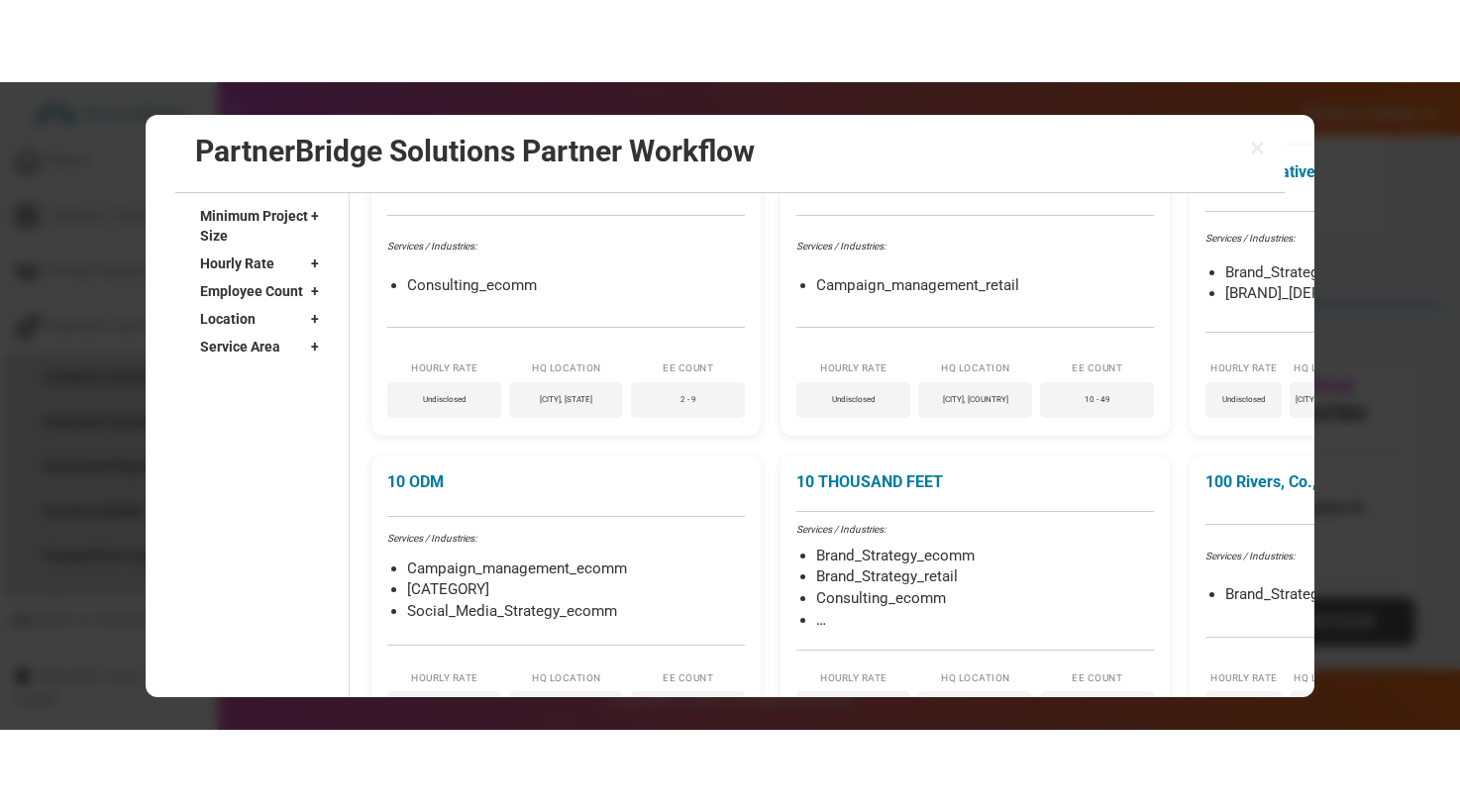 scroll, scrollTop: 0, scrollLeft: 0, axis: both 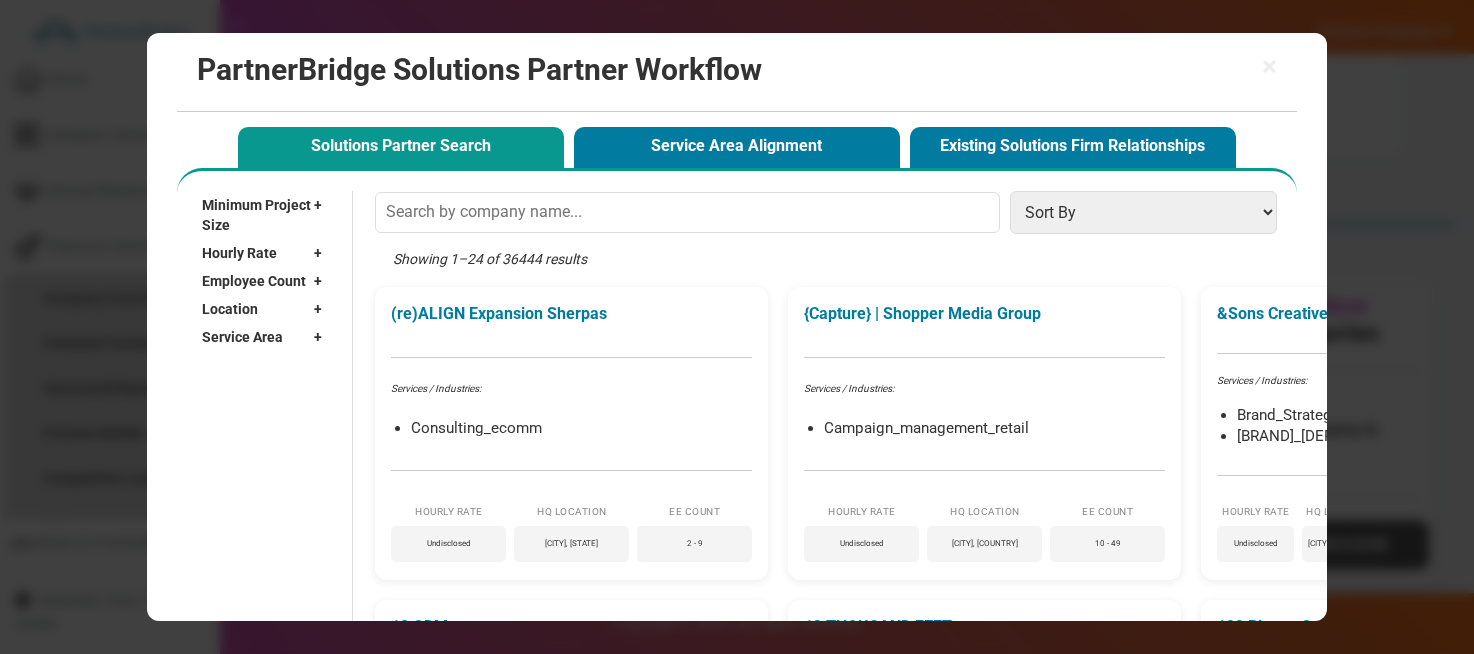 click on "Minimum Project Size" at bounding box center (258, 215) 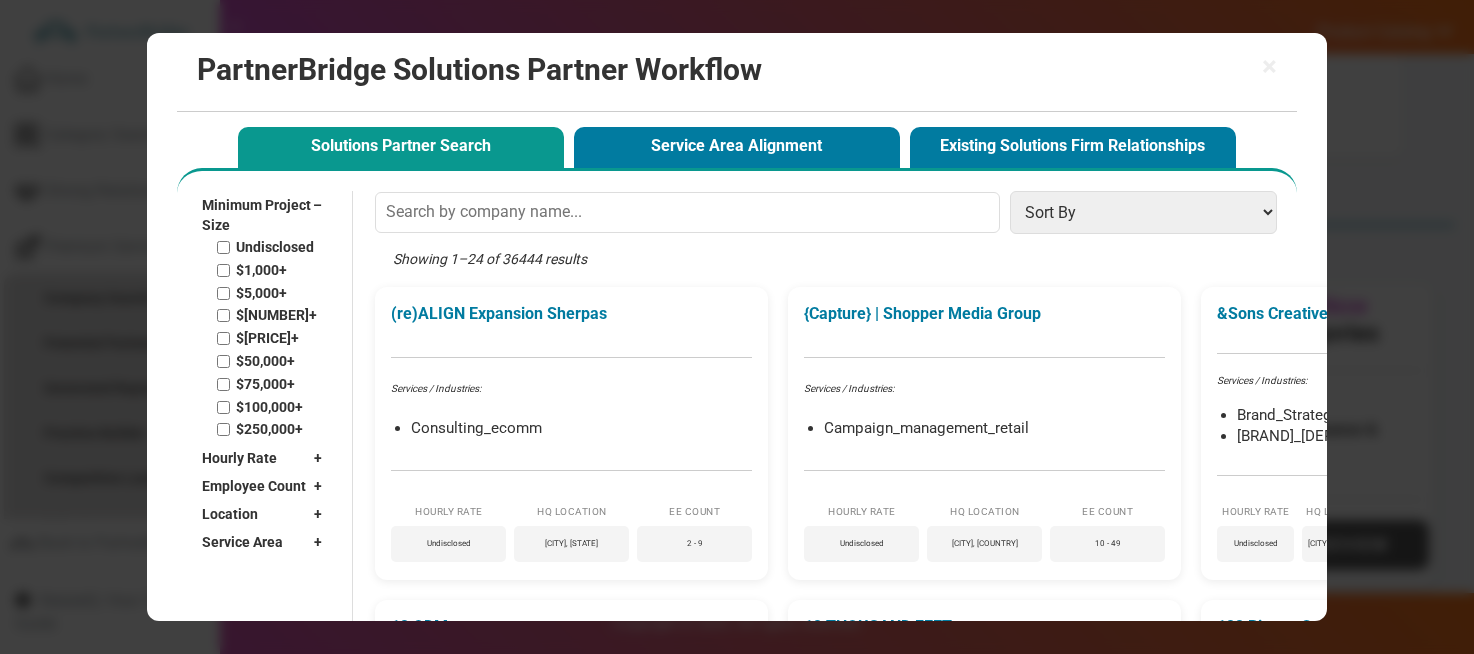 click on "Minimum Project Size" at bounding box center (257, 215) 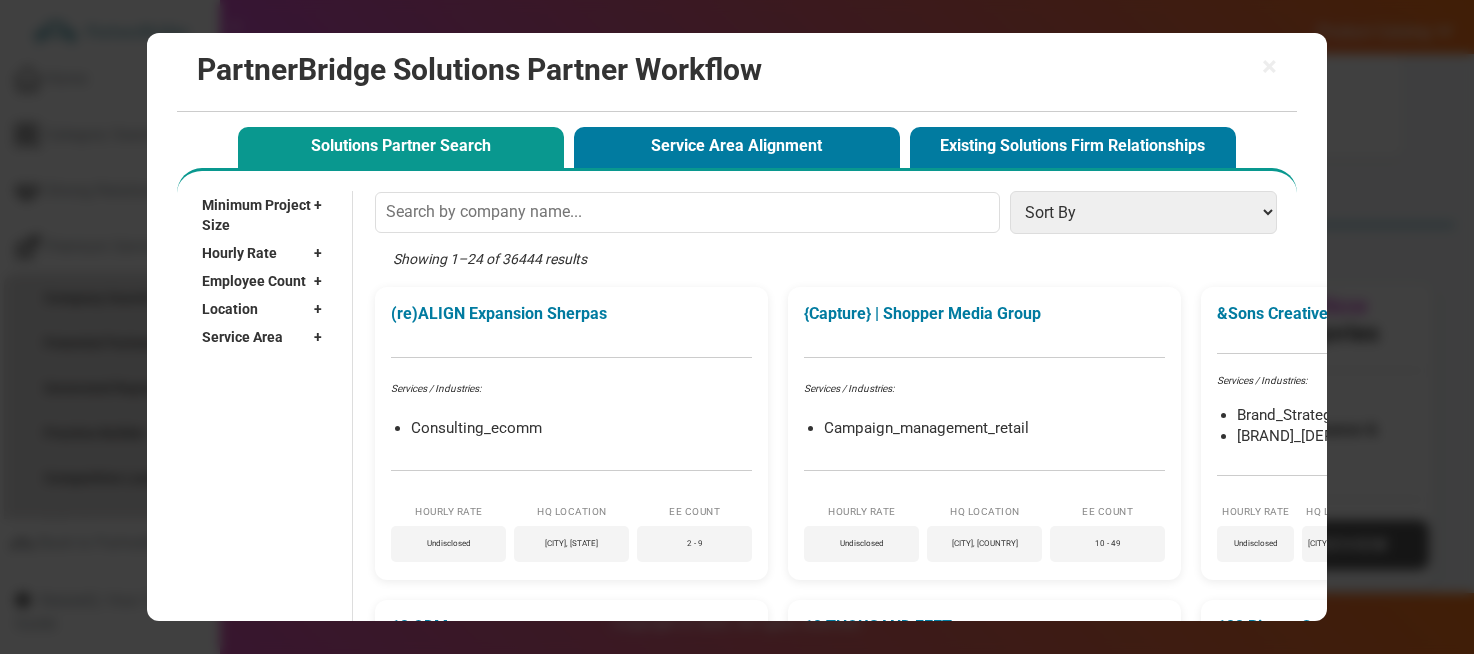 click on "Minimum Project Size" at bounding box center [258, 215] 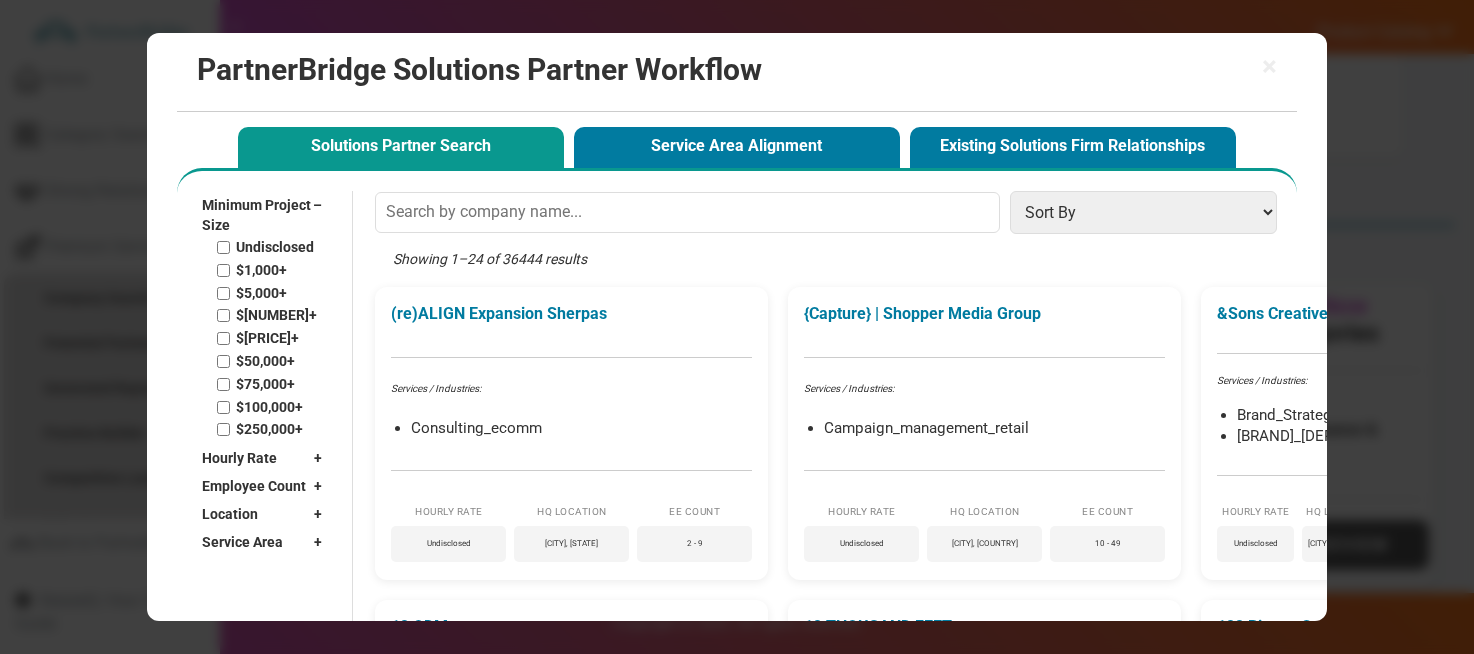 click on "Minimum Project Size" at bounding box center (257, 215) 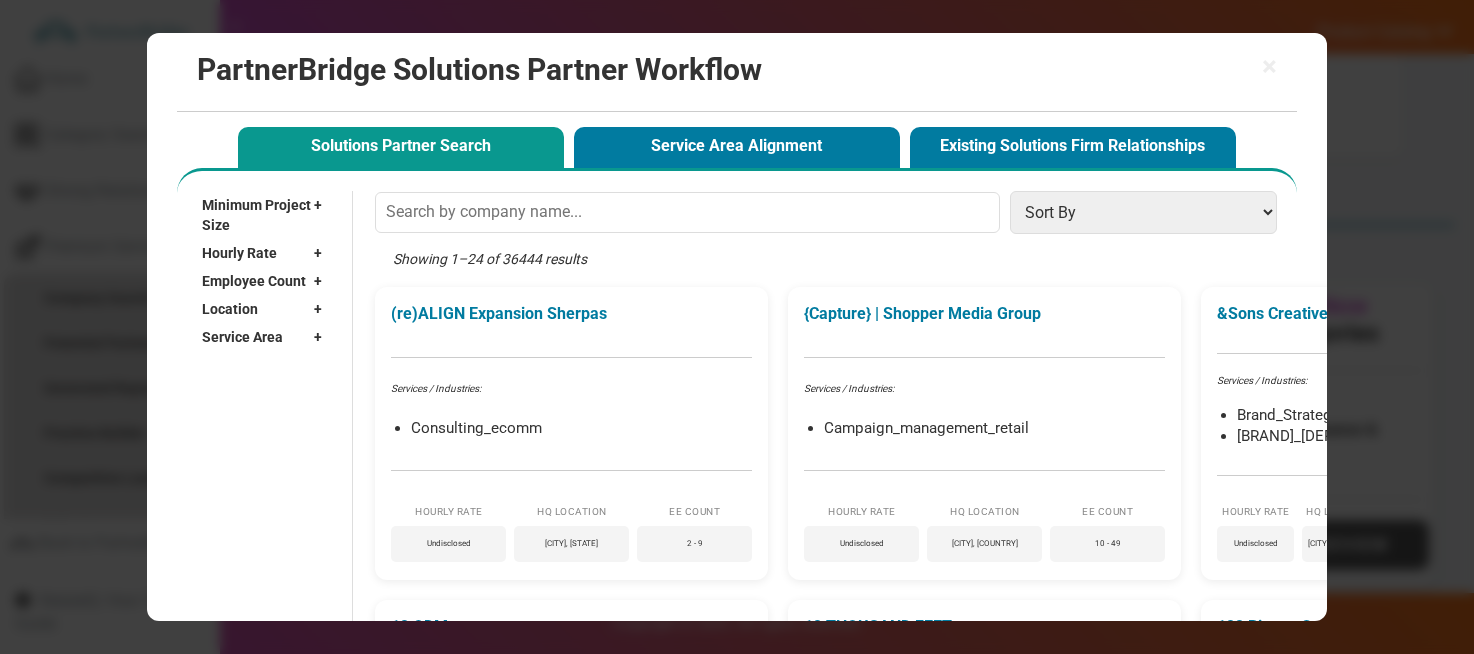 click on "Hourly Rate" at bounding box center [239, 253] 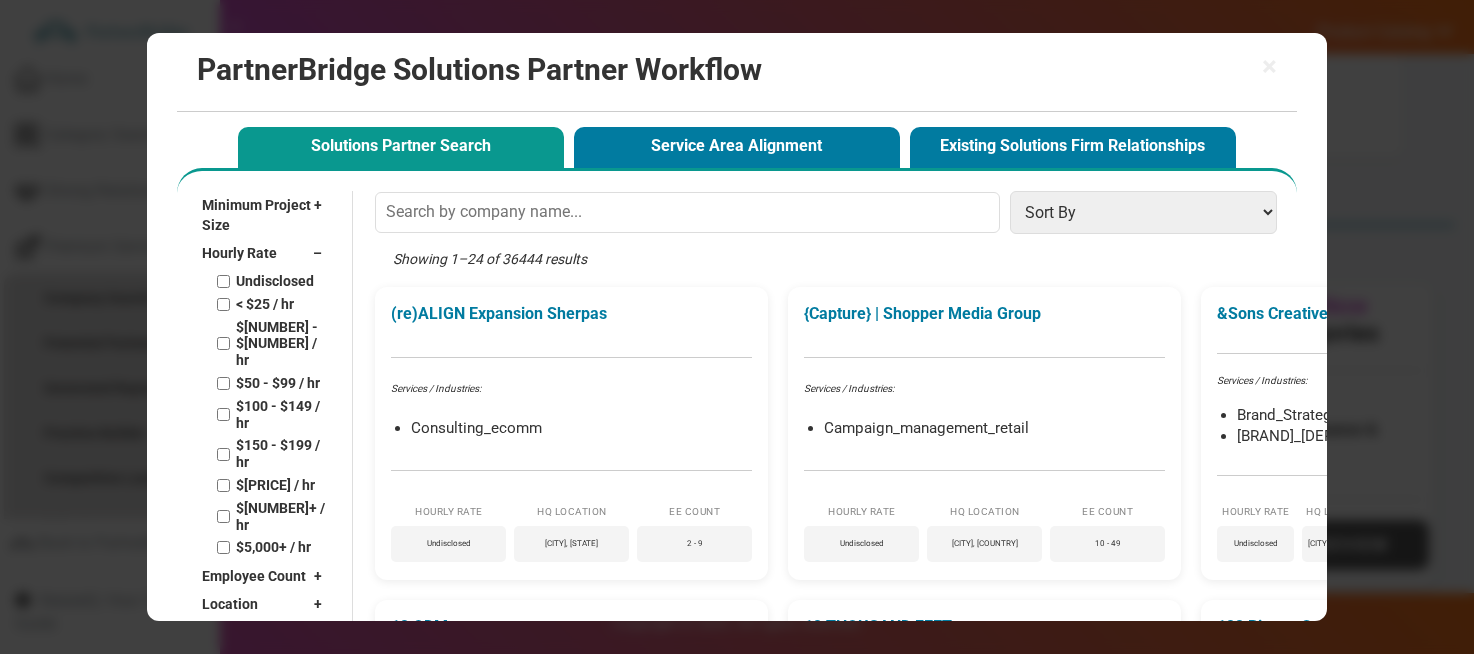 click on "Hourly Rate
–" at bounding box center (267, 253) 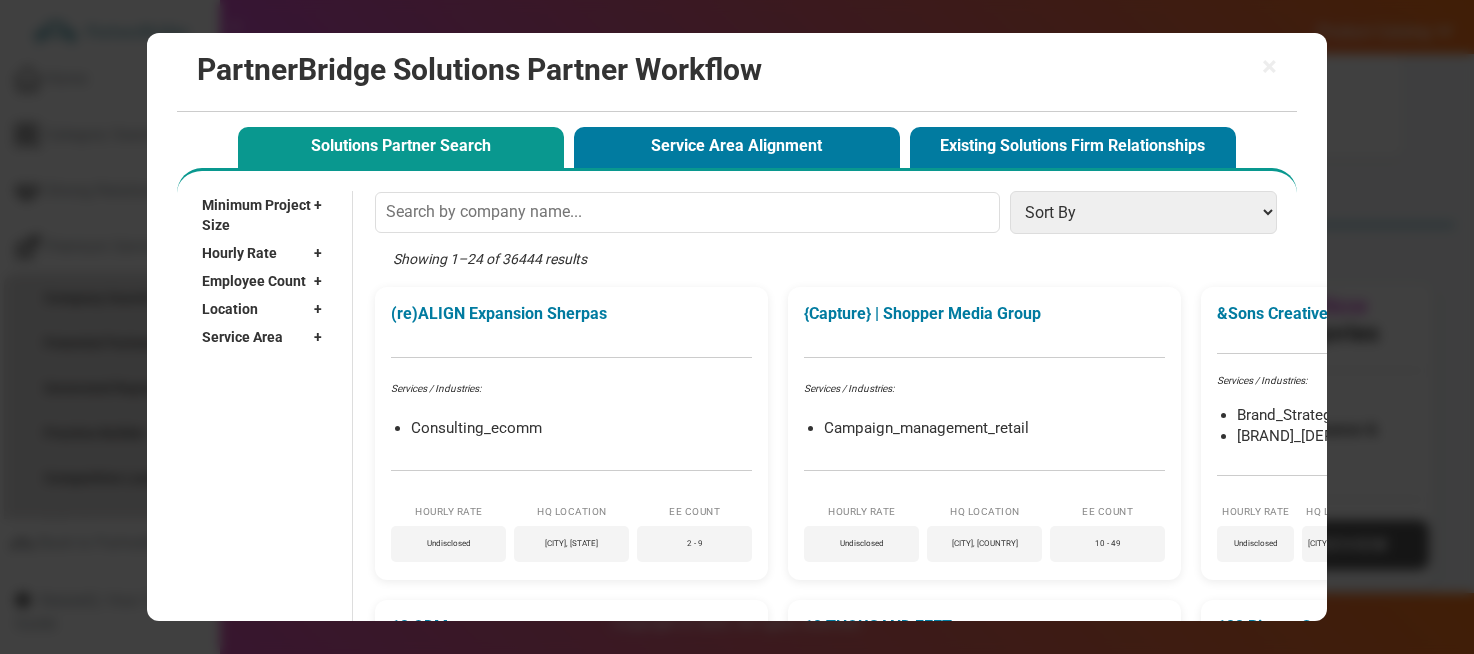 click on "Employee Count" at bounding box center [254, 281] 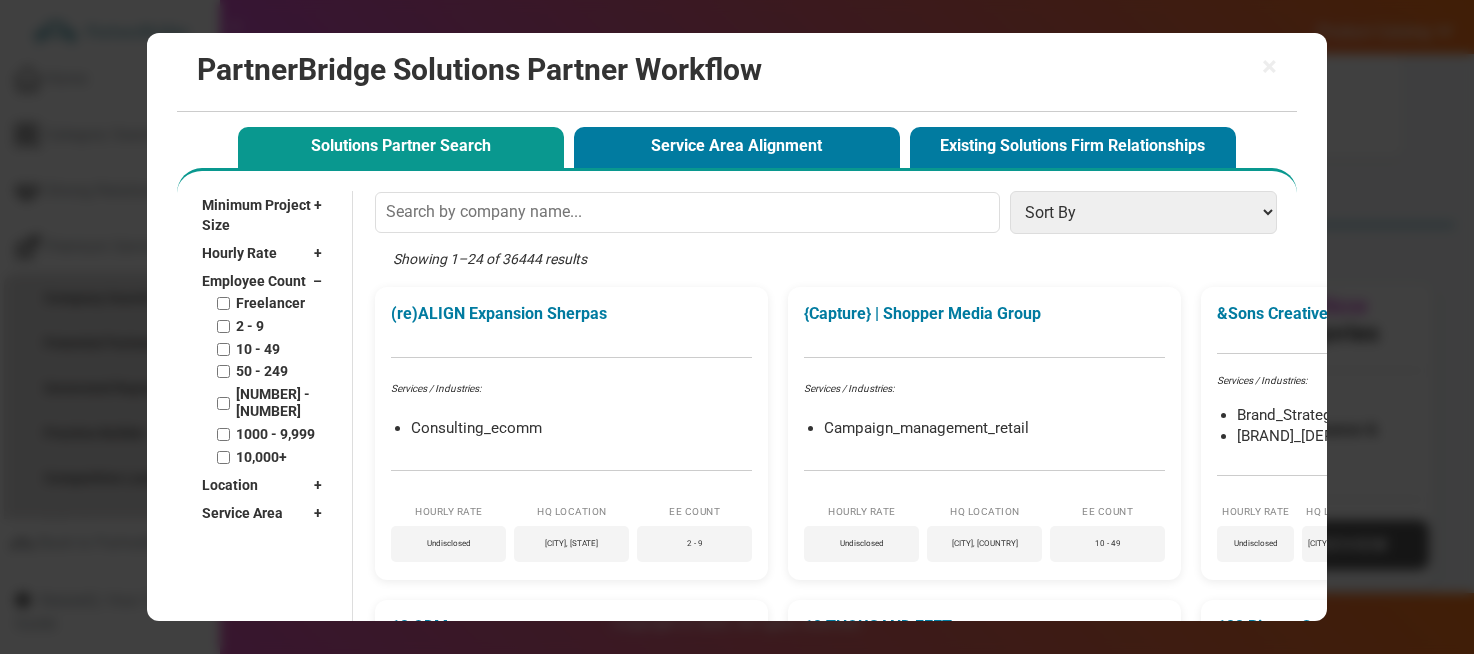 click on "Employee Count" at bounding box center [254, 281] 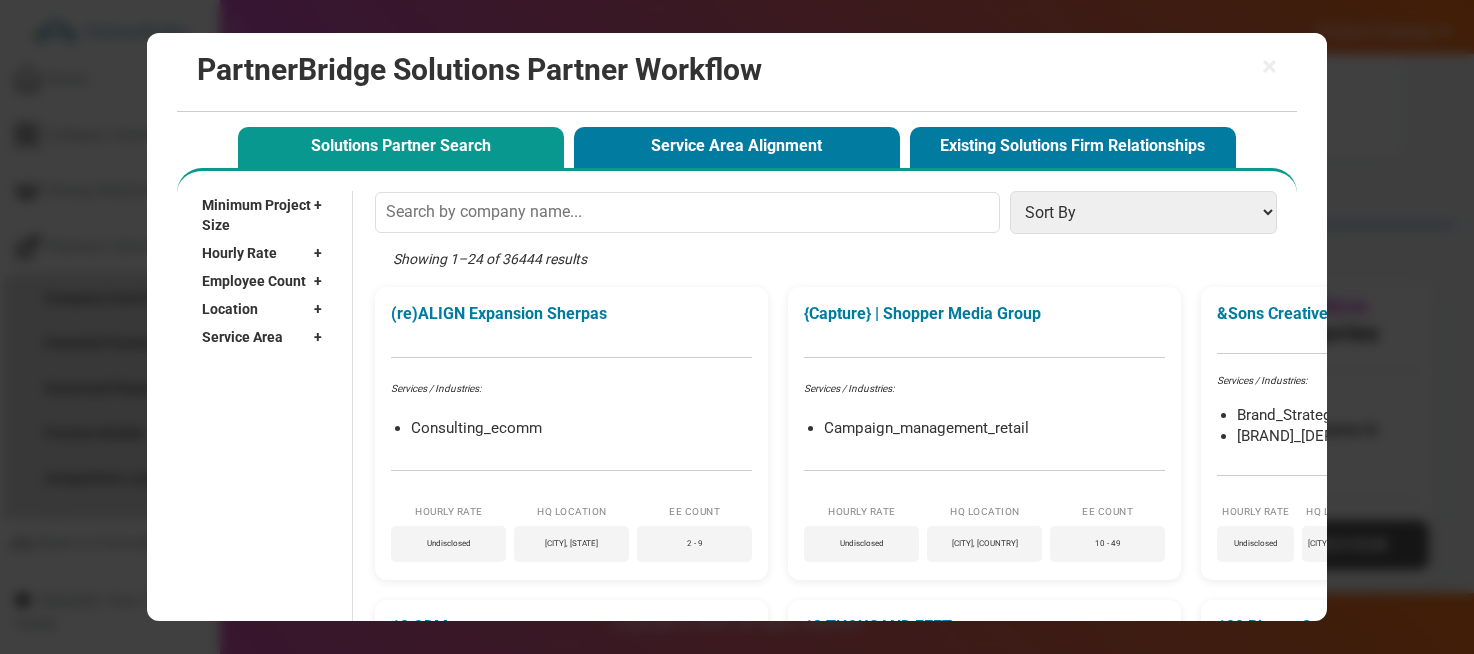 click on "Location" at bounding box center (230, 309) 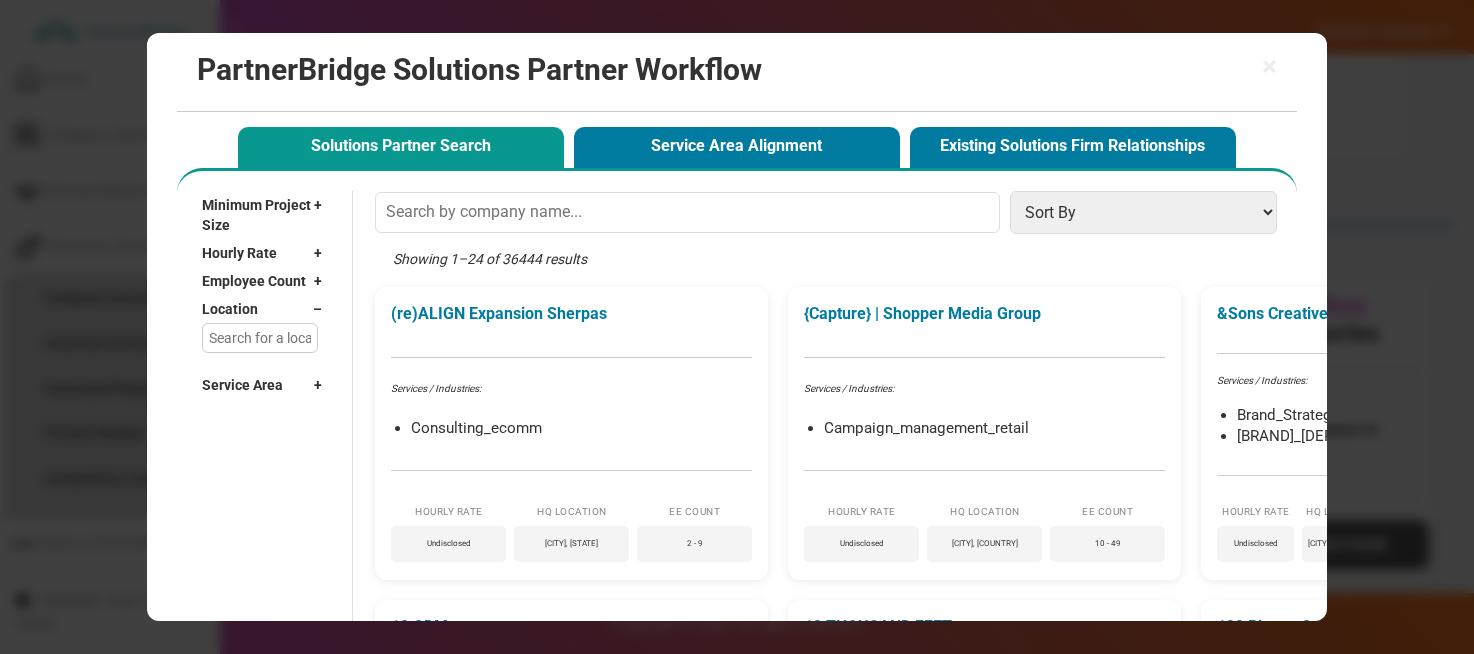 click at bounding box center (260, 338) 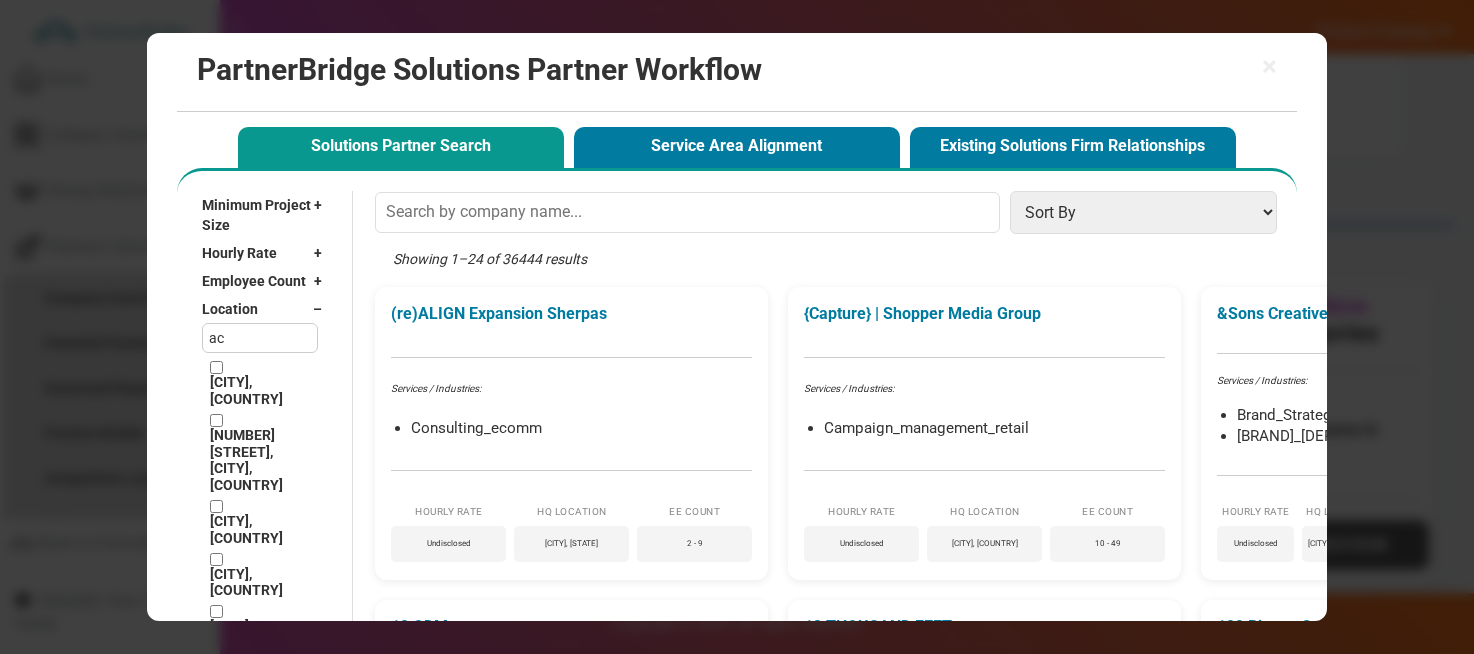 type on "a" 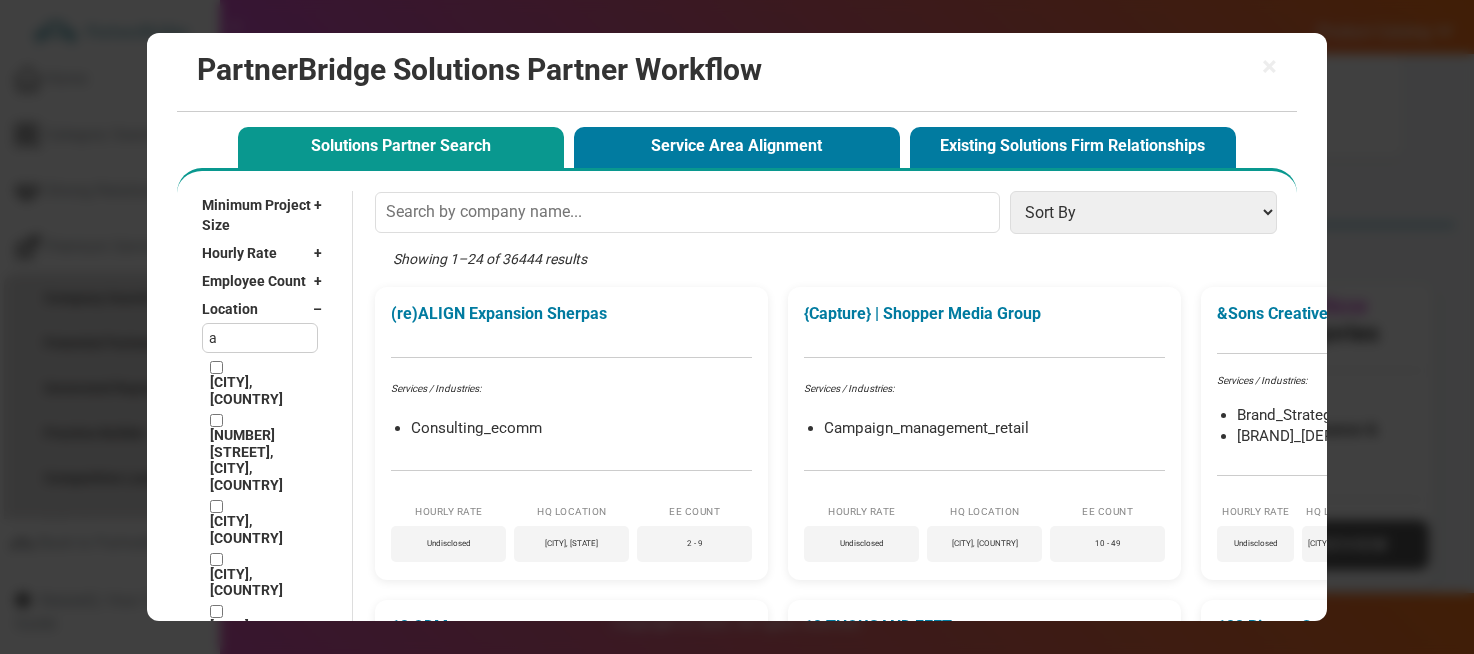 type 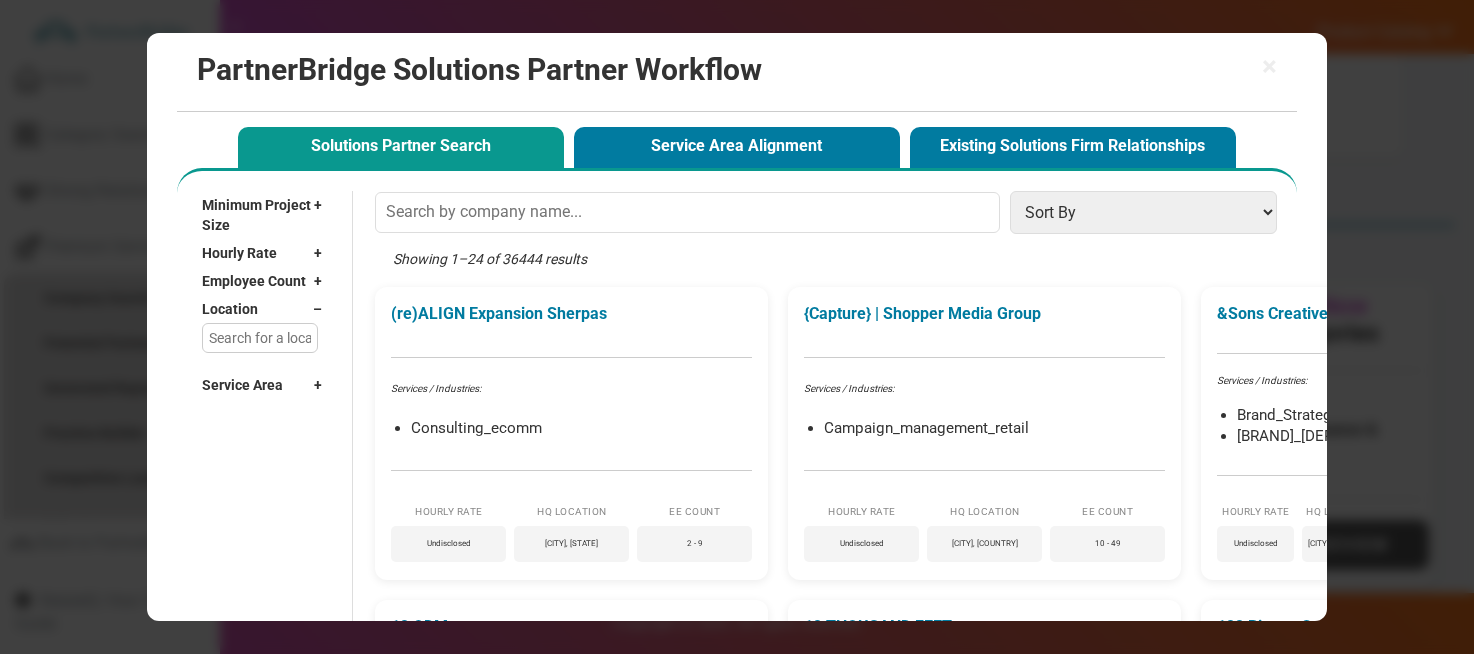 click on "Location
–" at bounding box center [267, 309] 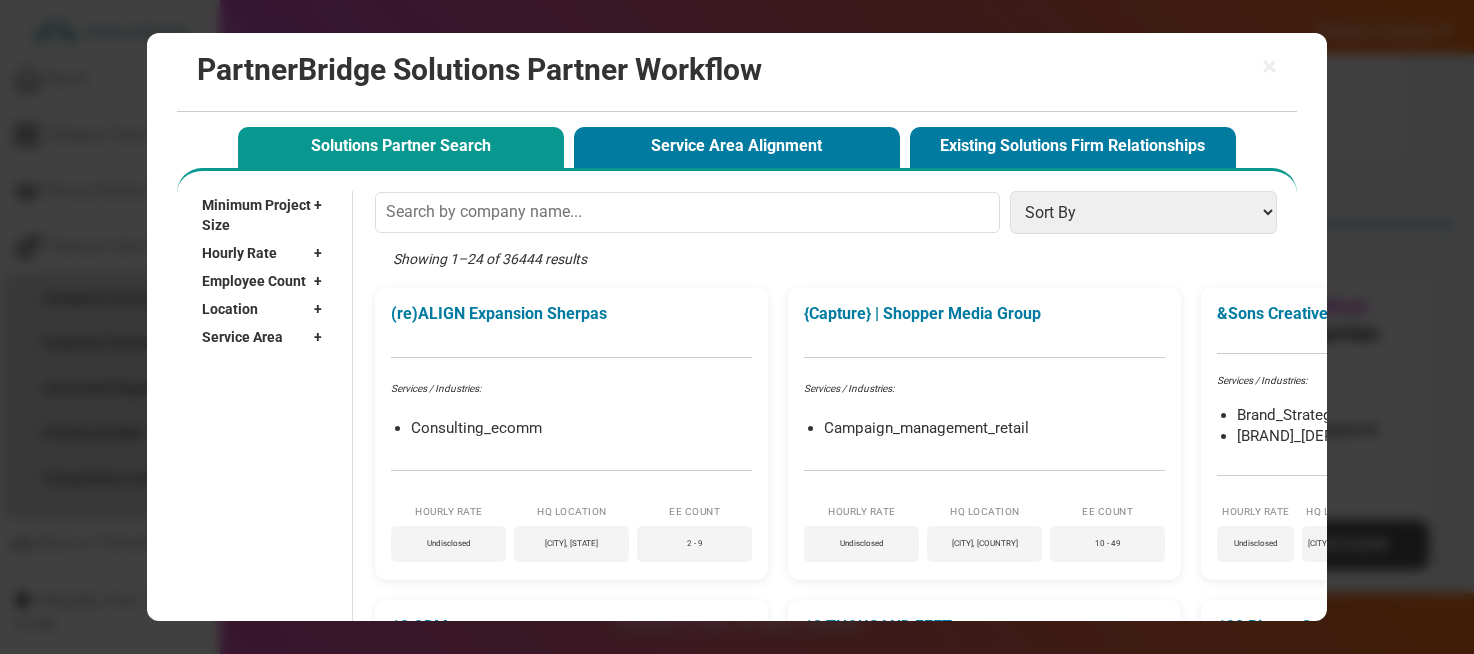 click on "Service Area
+" at bounding box center (267, 337) 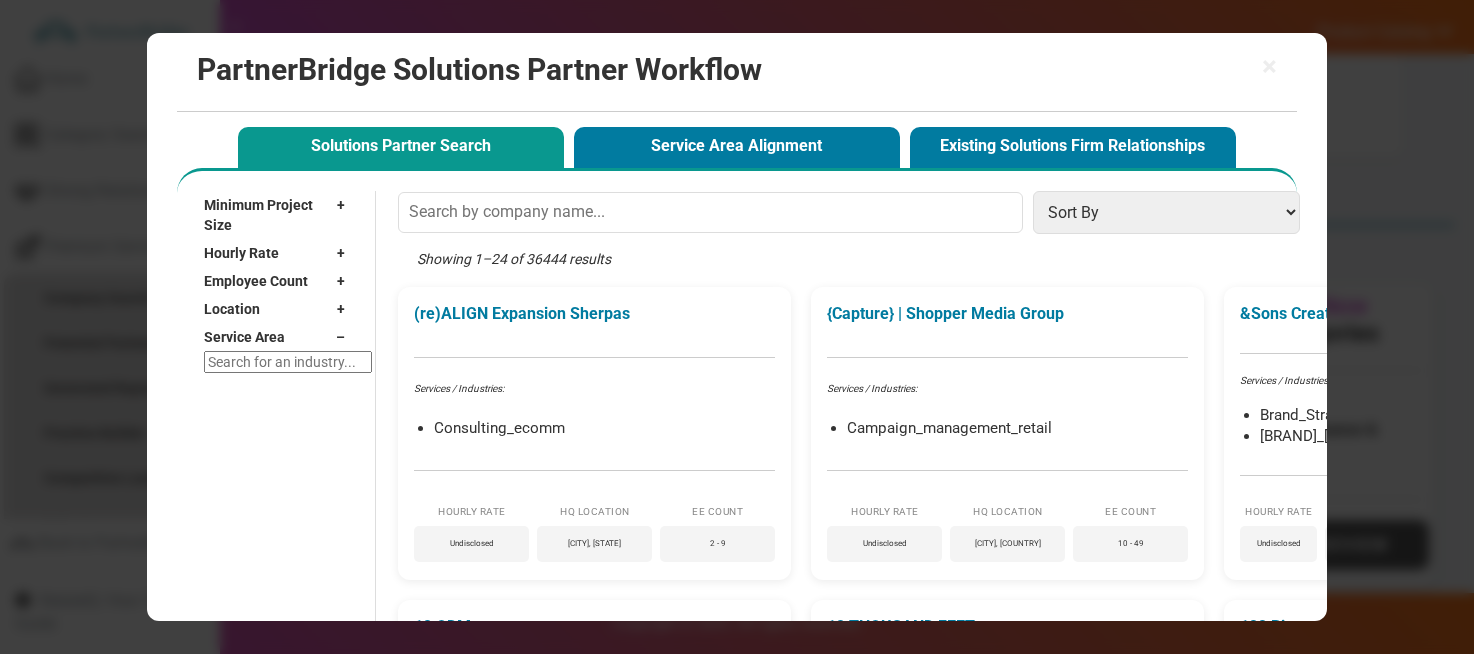 click at bounding box center [288, 362] 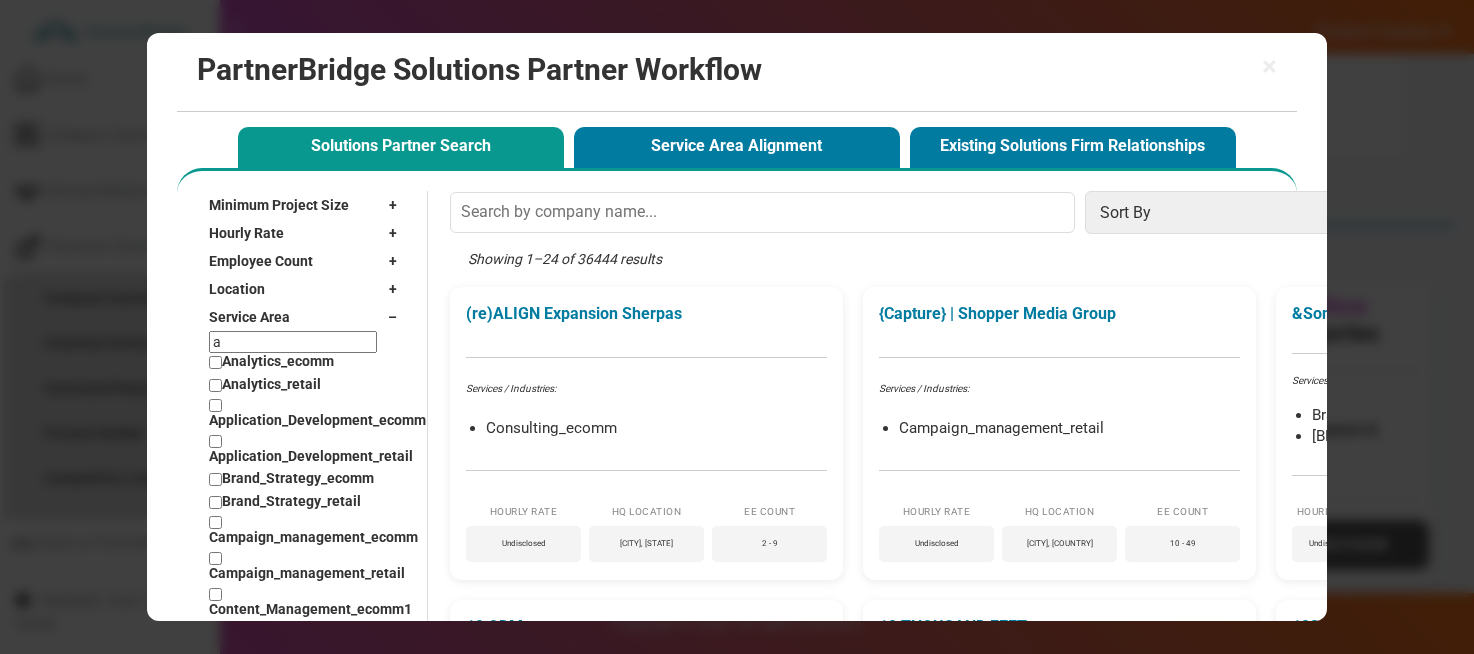 type 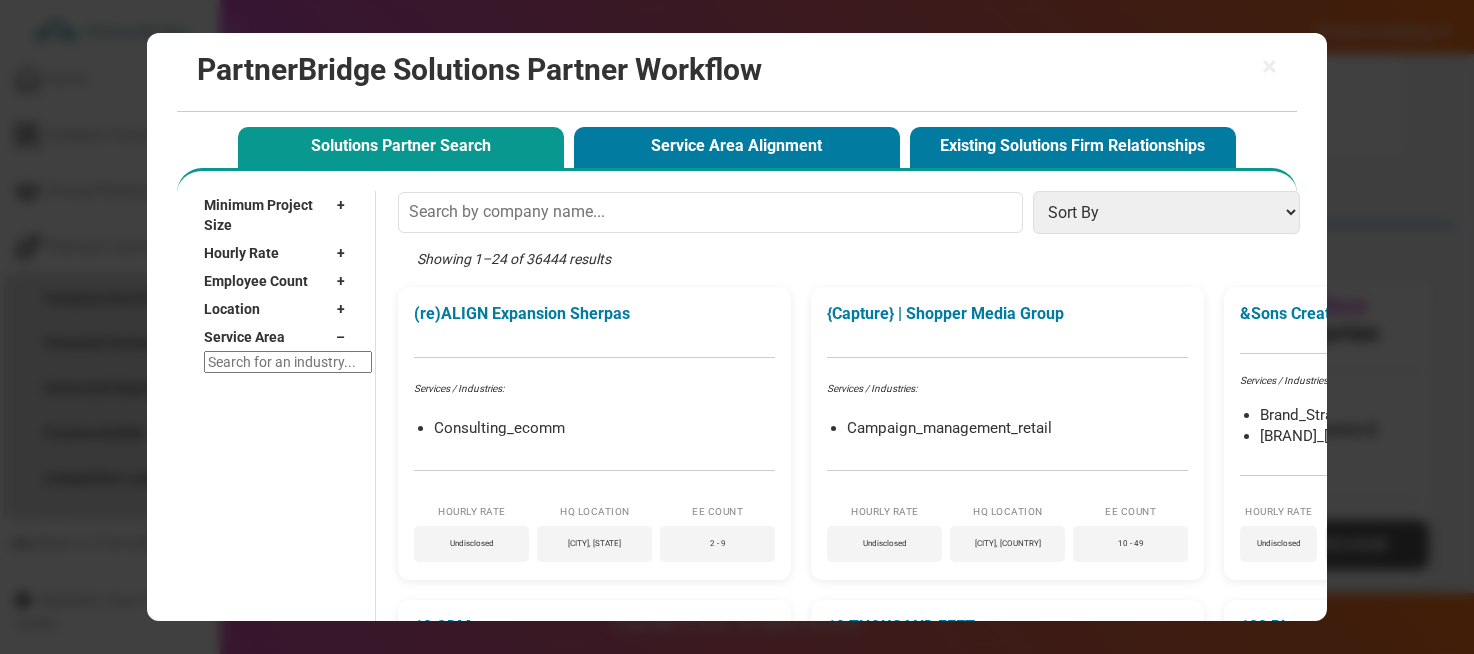 click on "Minimum Project Size
+
Undisclosed $1,000+ $5,000+ $10,000+ $25,000+ $50,000+ $75,000+ $100,000+ $250,000+
Hourly Rate
+
Undisclosed < $25 / hr $25 - $49 / hr $50 - $99 / hr $100 - $149 / hr $150 - $199 / hr $200 - $300 / hr $300+ / hr $5,000+ / hr
Employee Count
+
Freelancer 2 - 9 10 - 49 50 - 249 250 - 999 1000 - 9,999 10,000+
Location + , England NY -" at bounding box center (736, 1159) 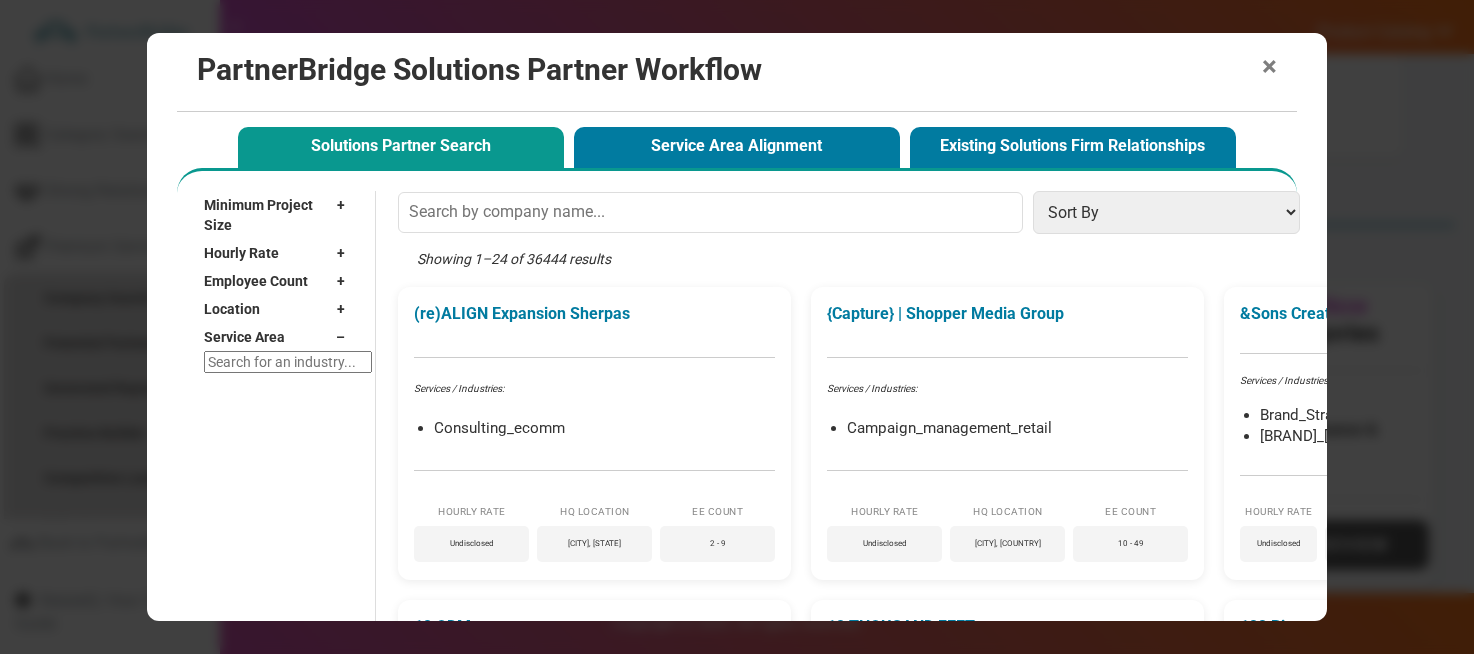 click on "×" at bounding box center [1269, 67] 